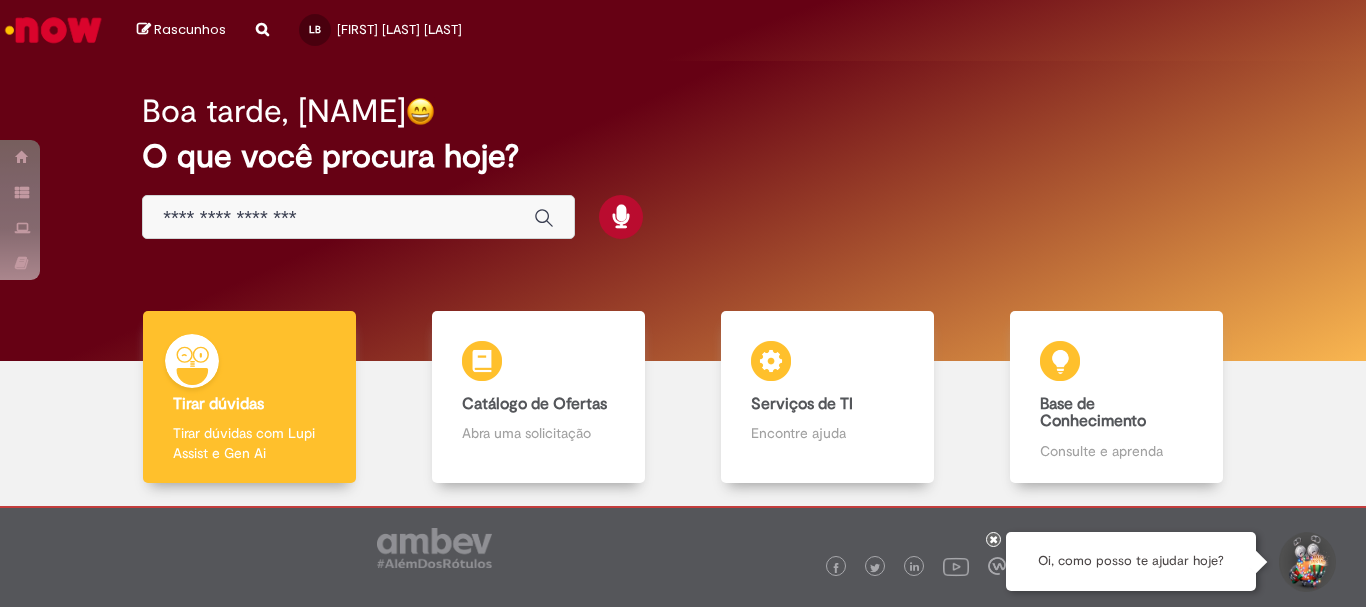 scroll, scrollTop: 0, scrollLeft: 0, axis: both 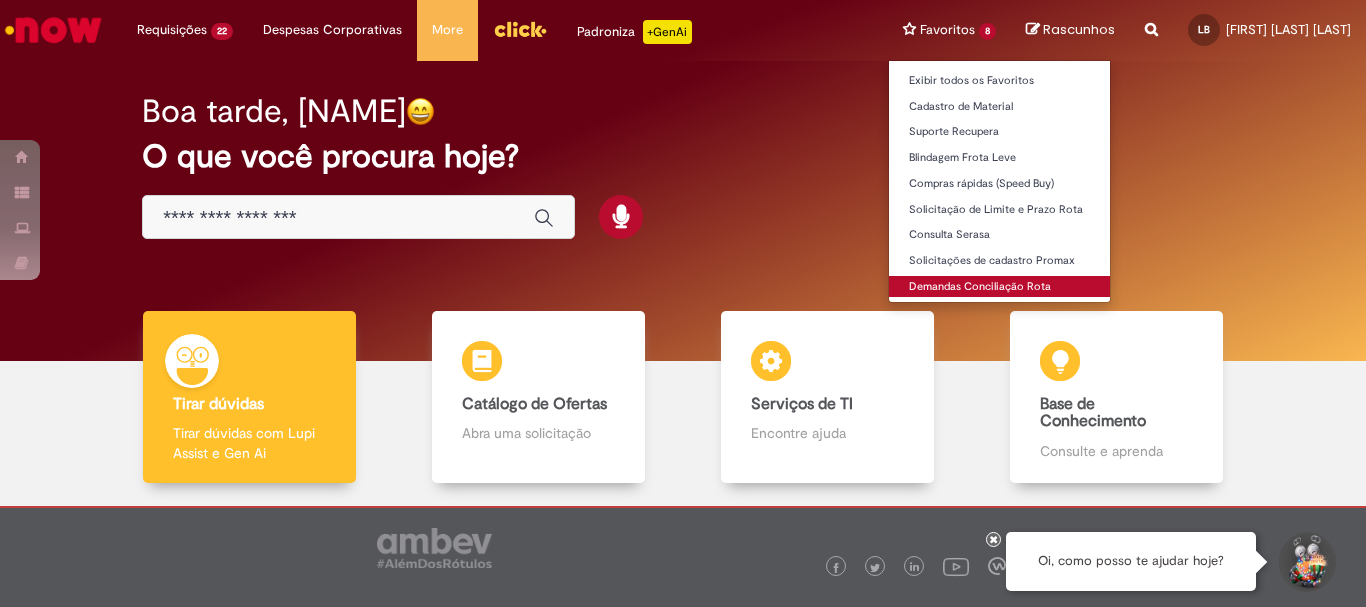 click on "Demandas Conciliação Rota" at bounding box center [999, 287] 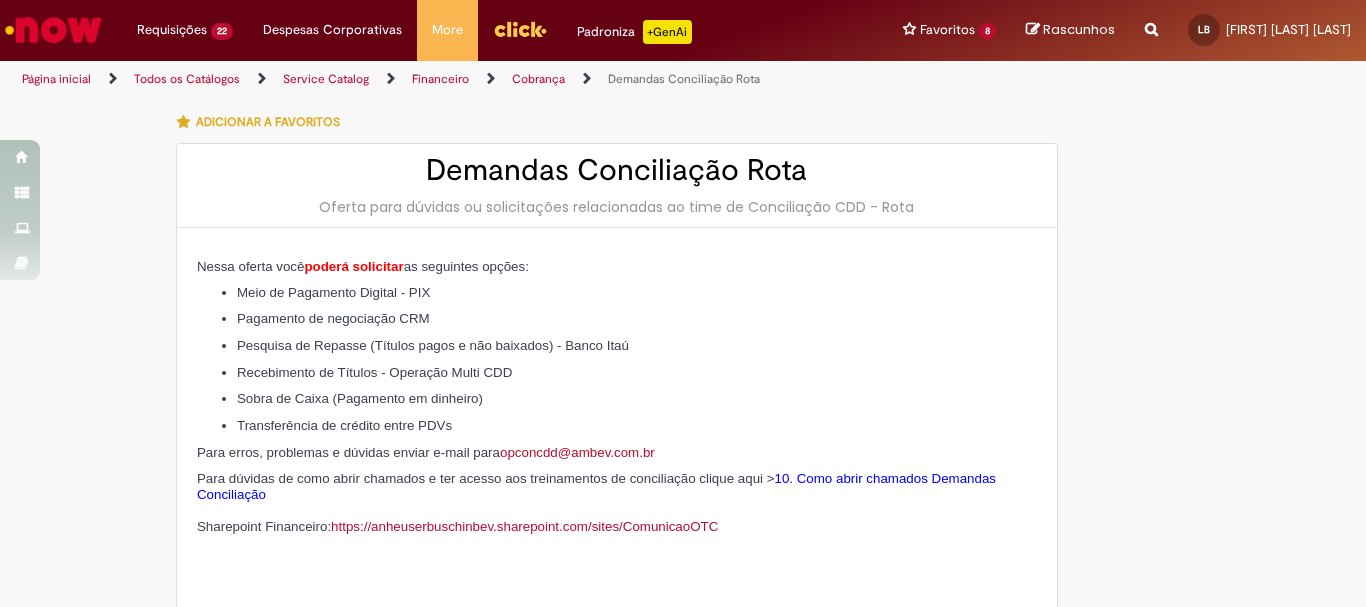 type on "********" 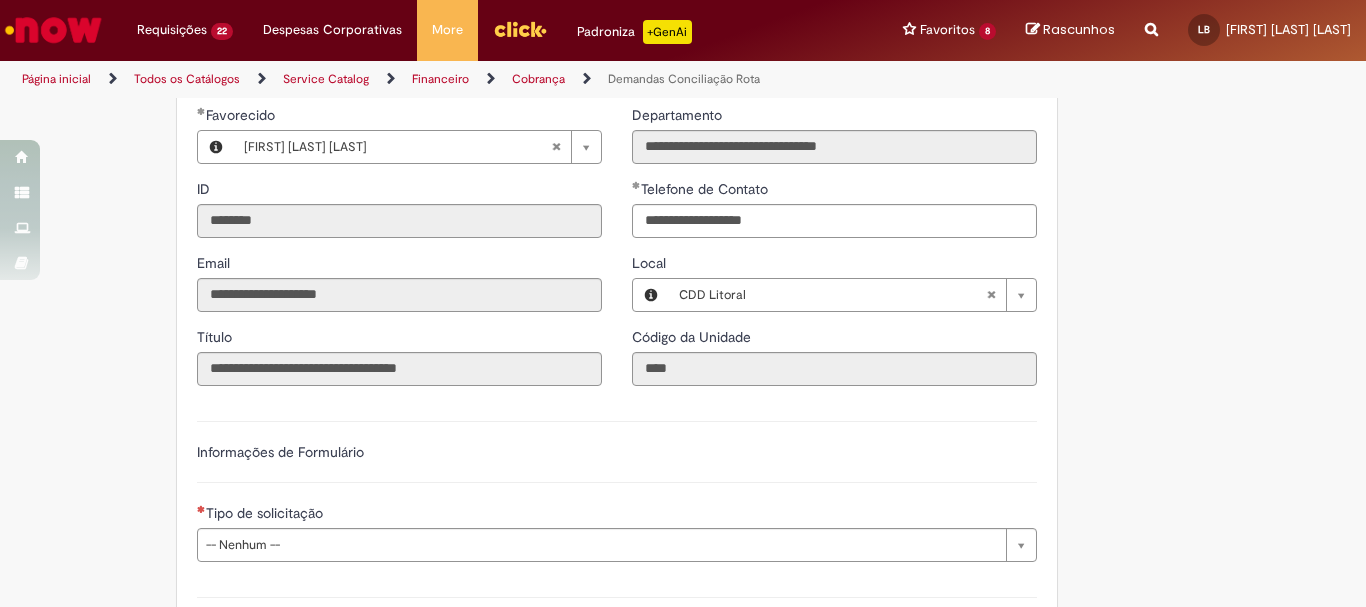 scroll, scrollTop: 700, scrollLeft: 0, axis: vertical 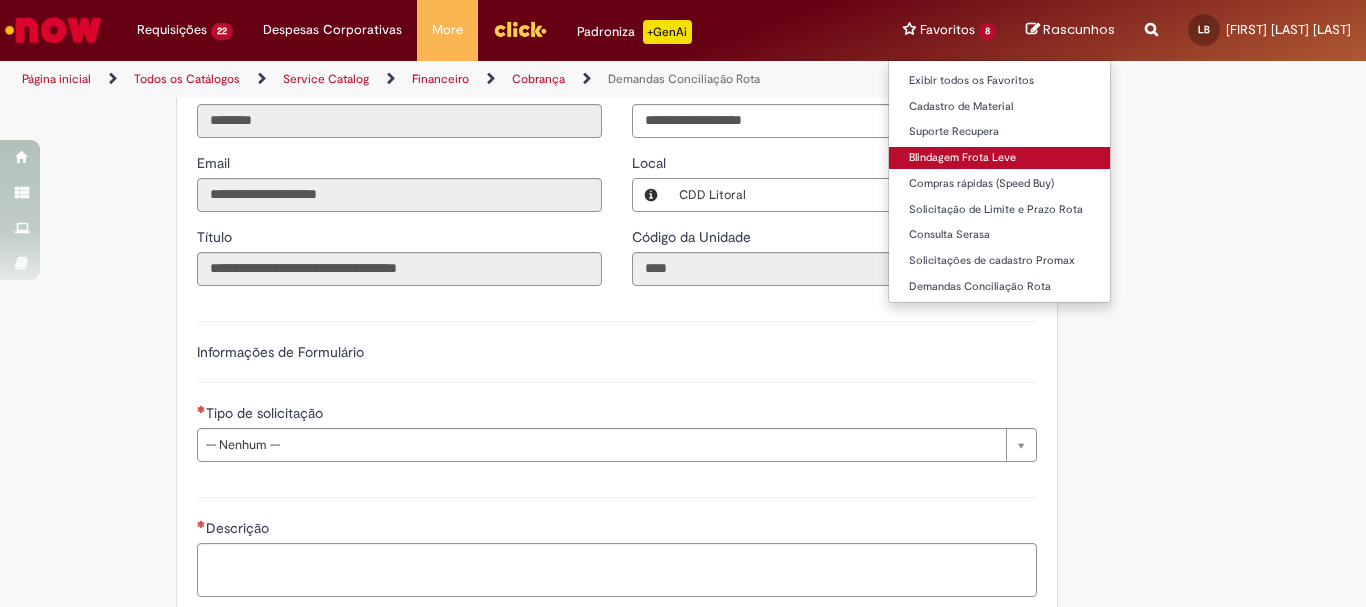 click on "Blindagem Frota Leve" at bounding box center (999, 158) 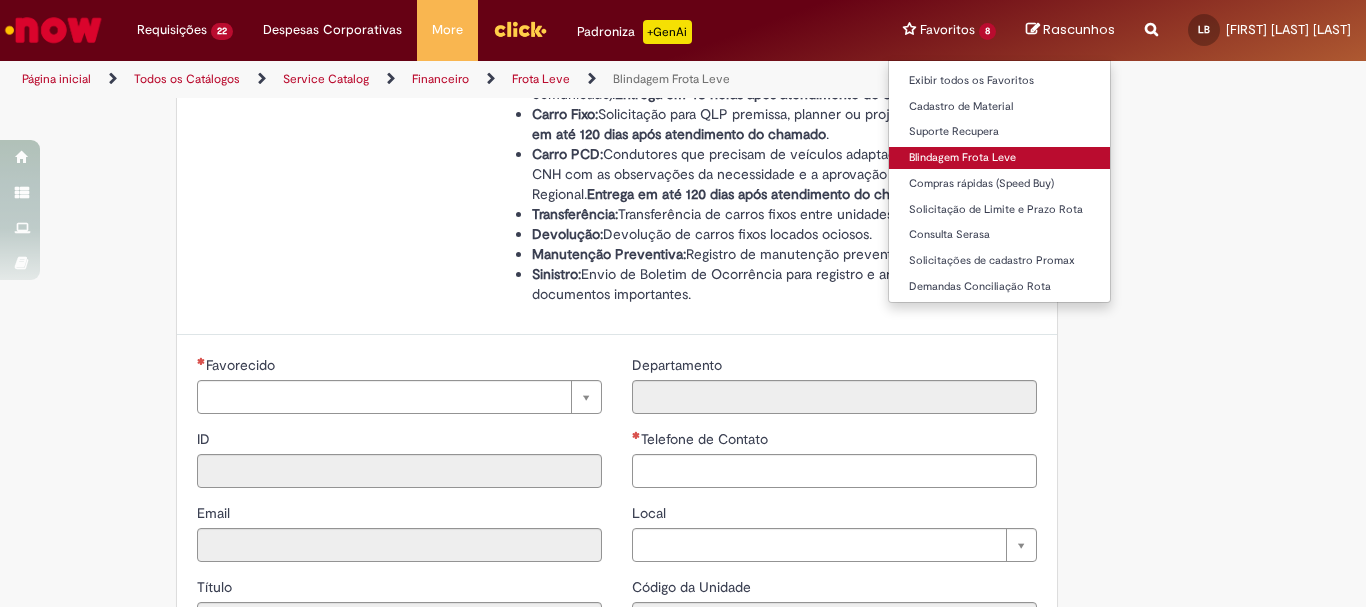 type on "********" 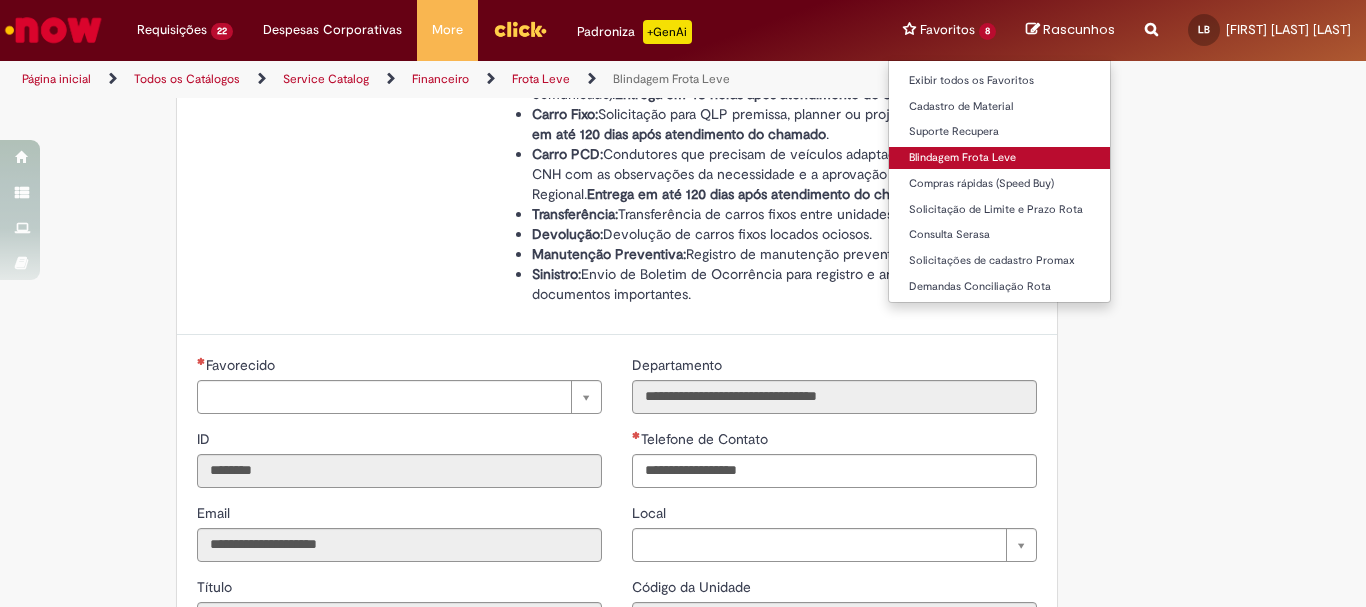 type on "**********" 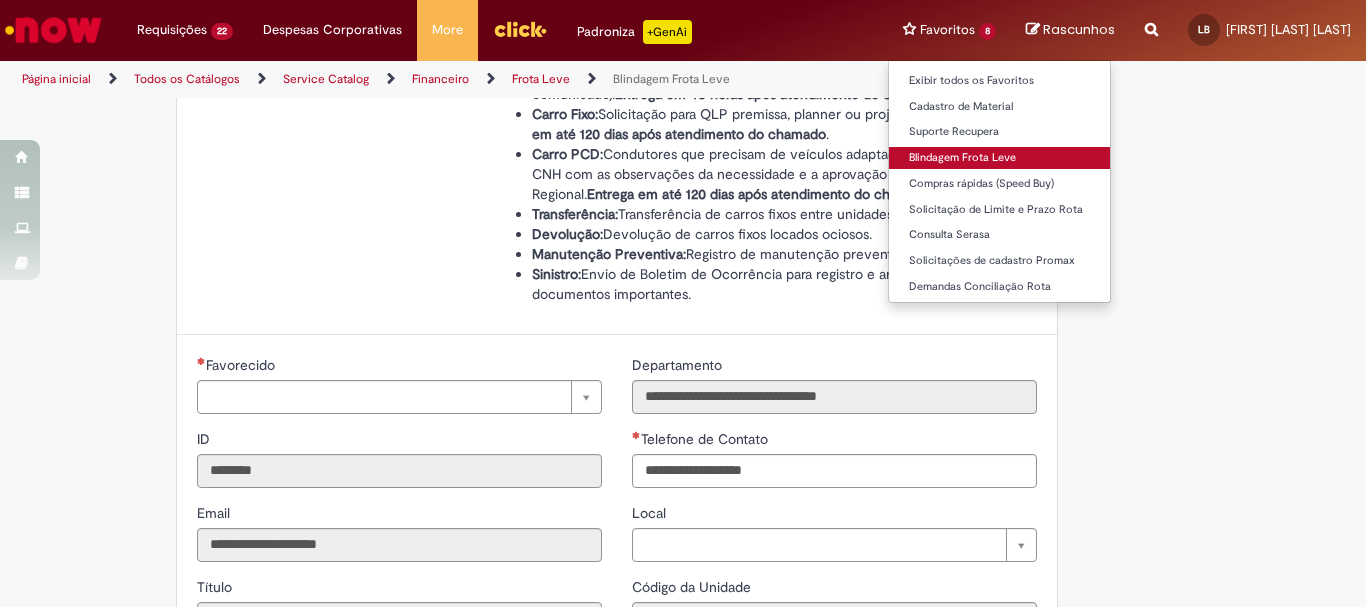 scroll, scrollTop: 0, scrollLeft: 0, axis: both 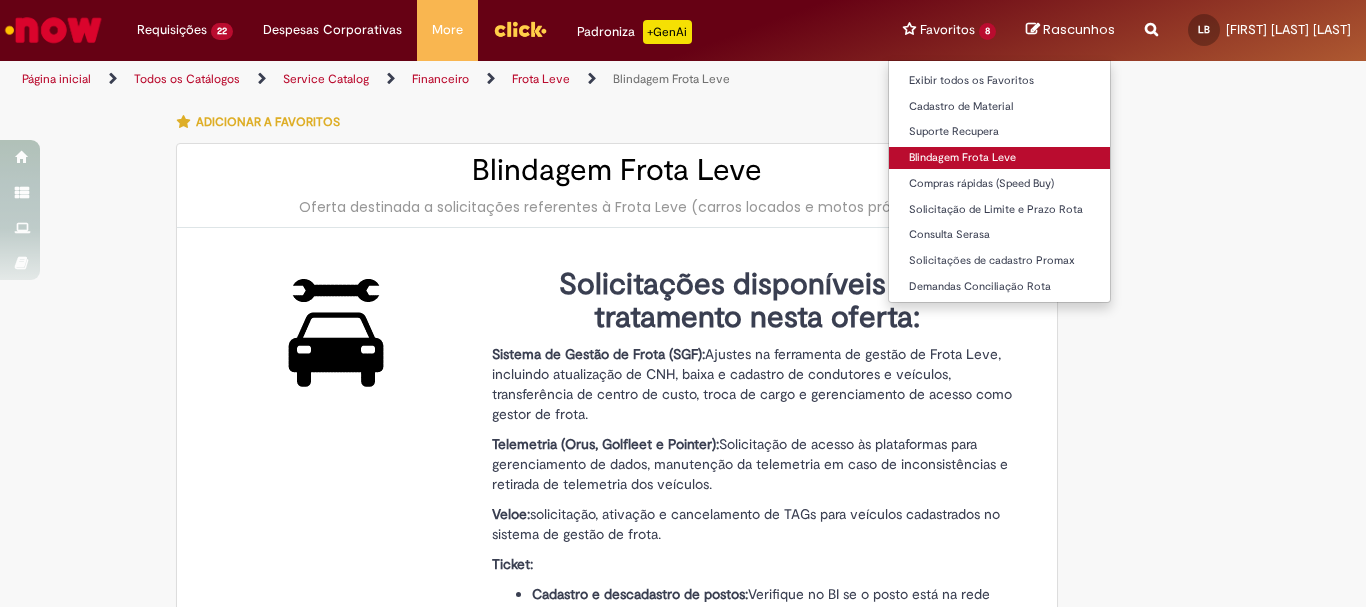 type on "**********" 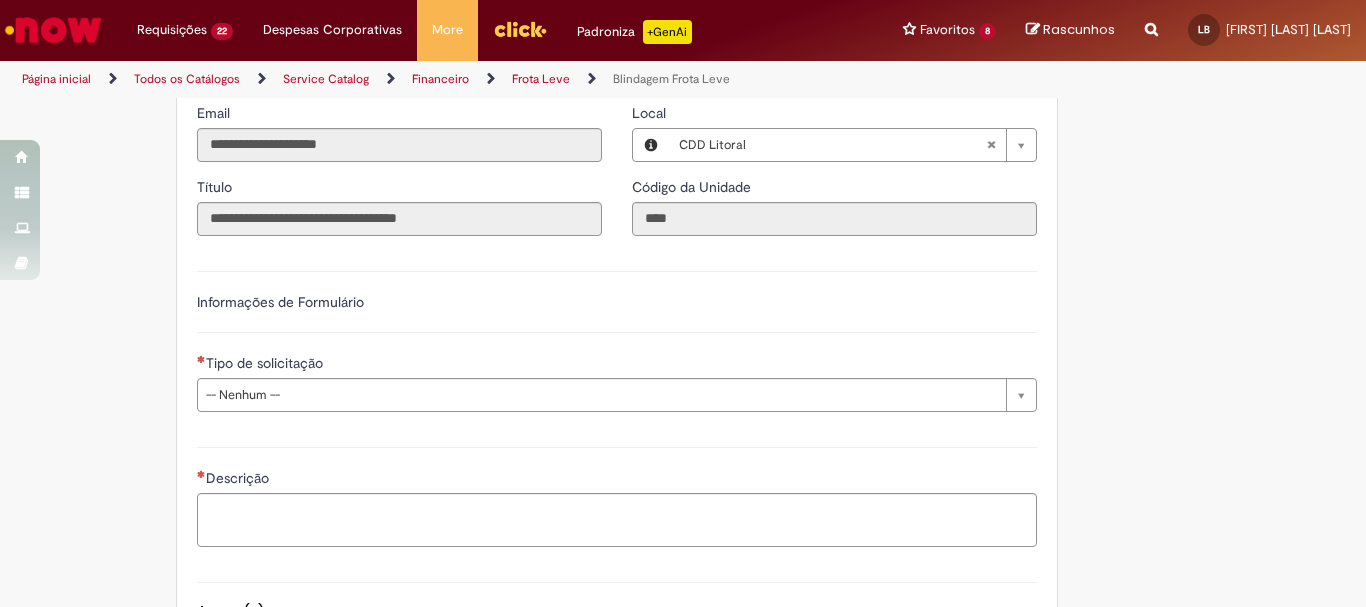 scroll, scrollTop: 1200, scrollLeft: 0, axis: vertical 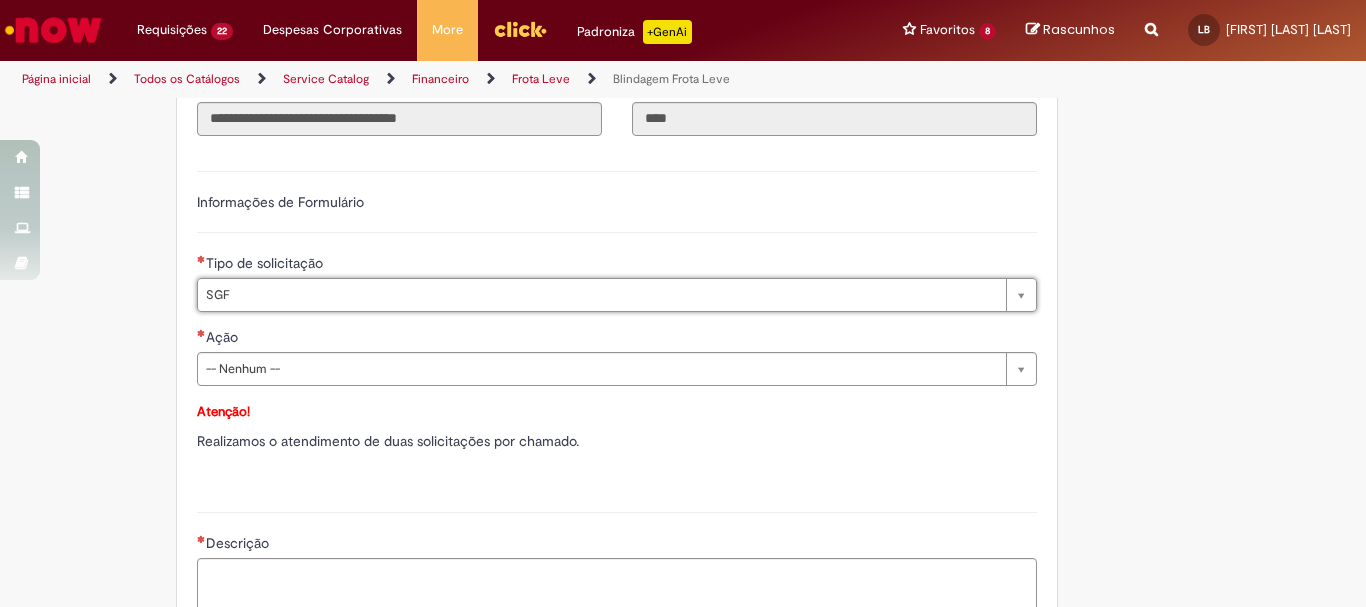 type on "***" 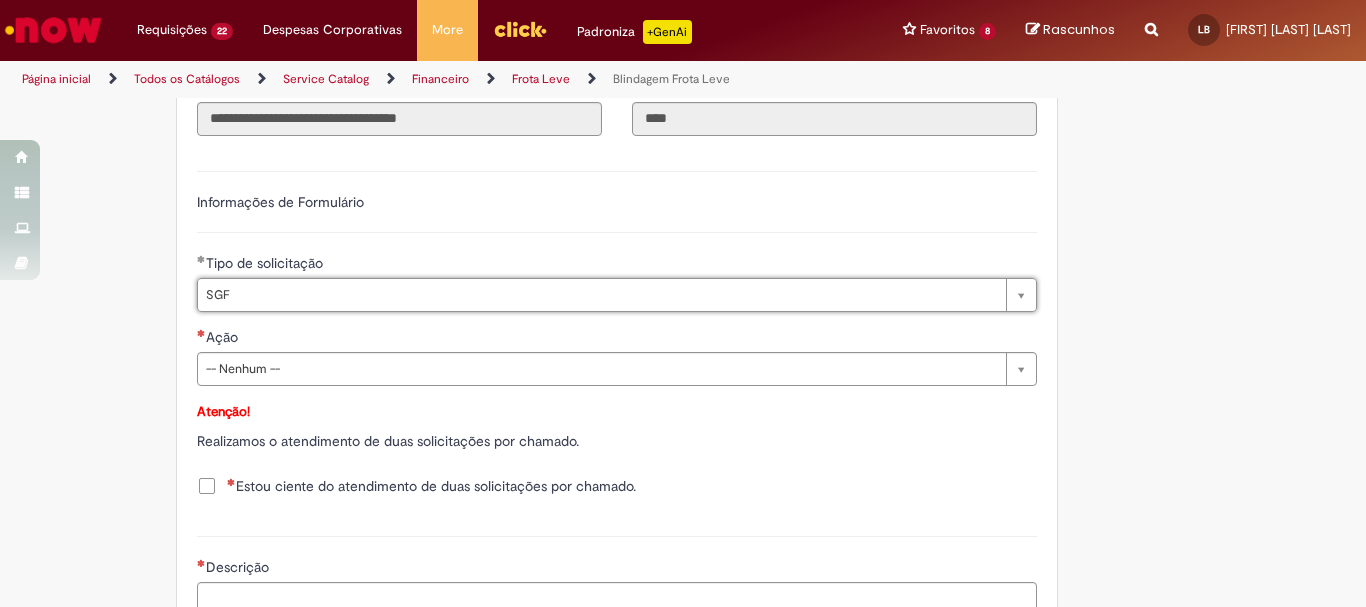scroll, scrollTop: 1400, scrollLeft: 0, axis: vertical 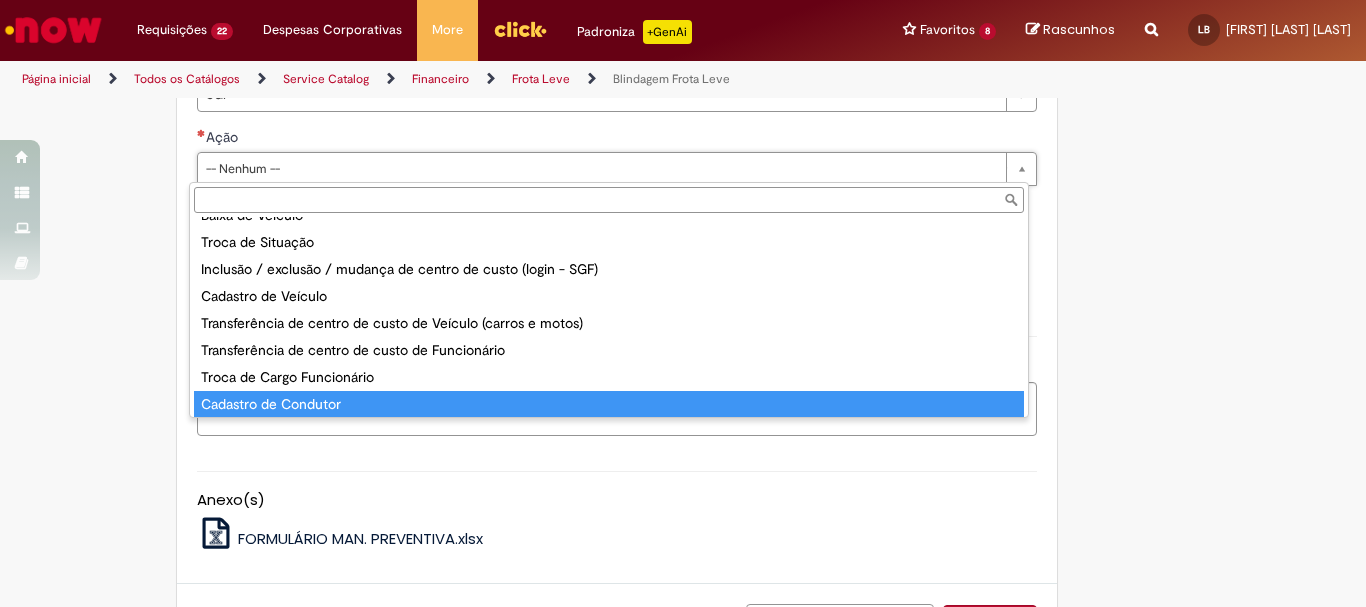 type on "**********" 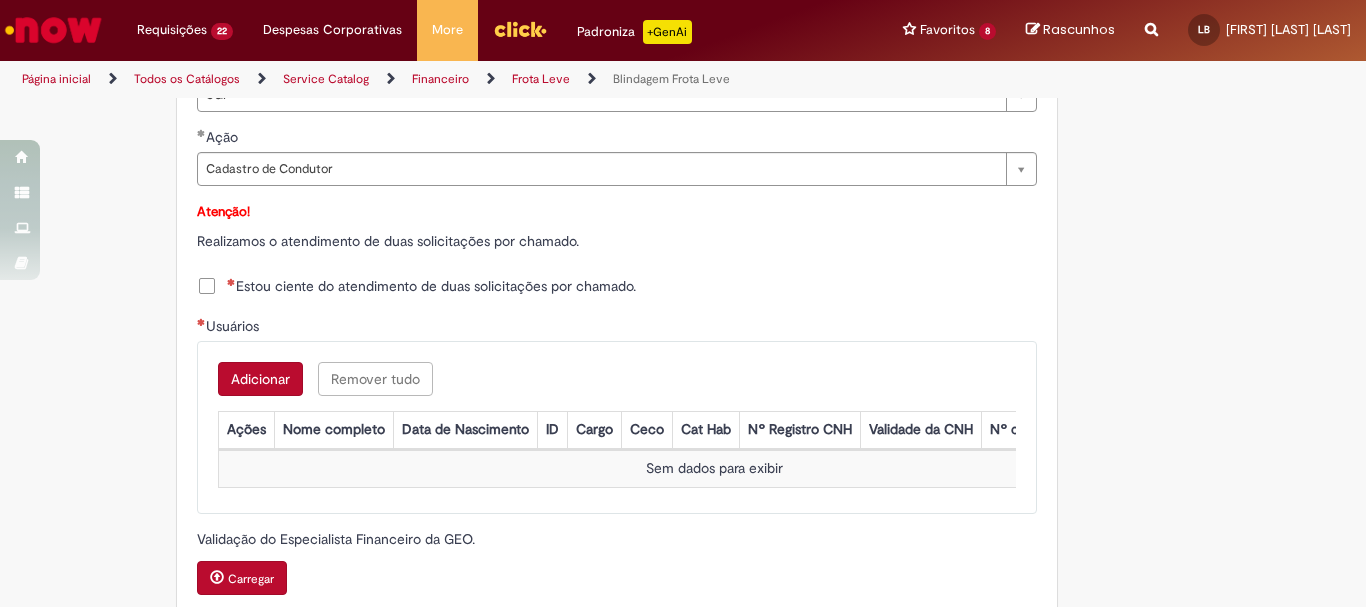 click on "Estou ciente do atendimento de duas solicitações por chamado." at bounding box center (431, 286) 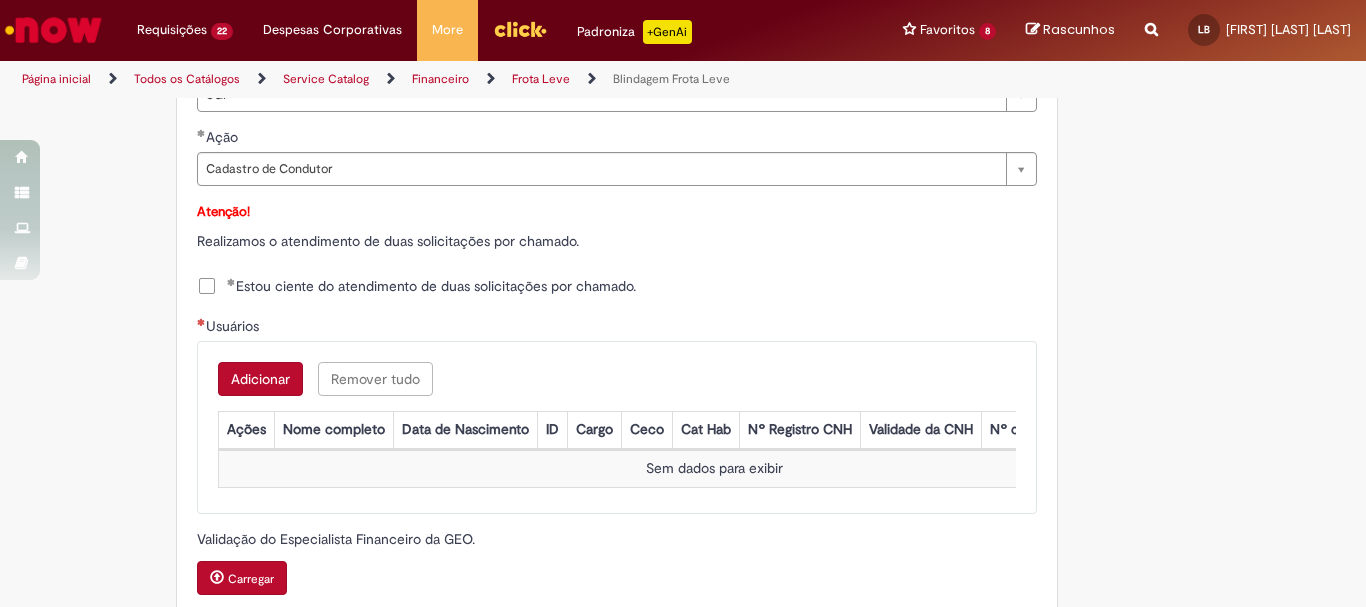 click on "Adicionar" at bounding box center [260, 379] 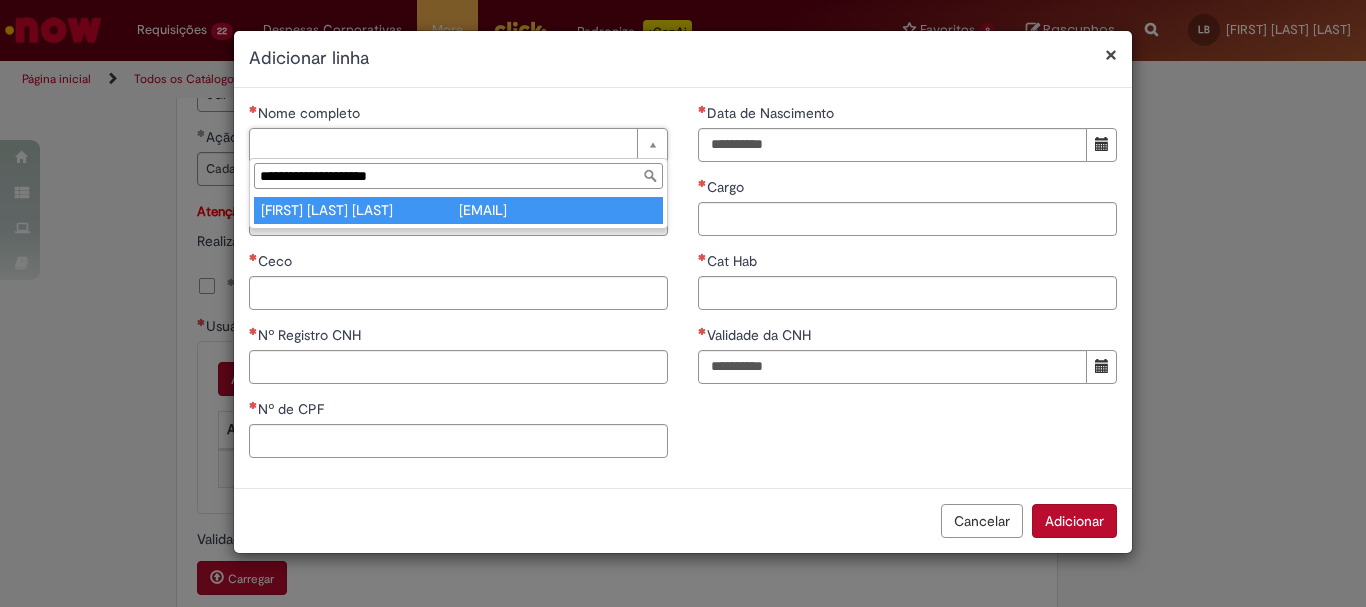 type on "**********" 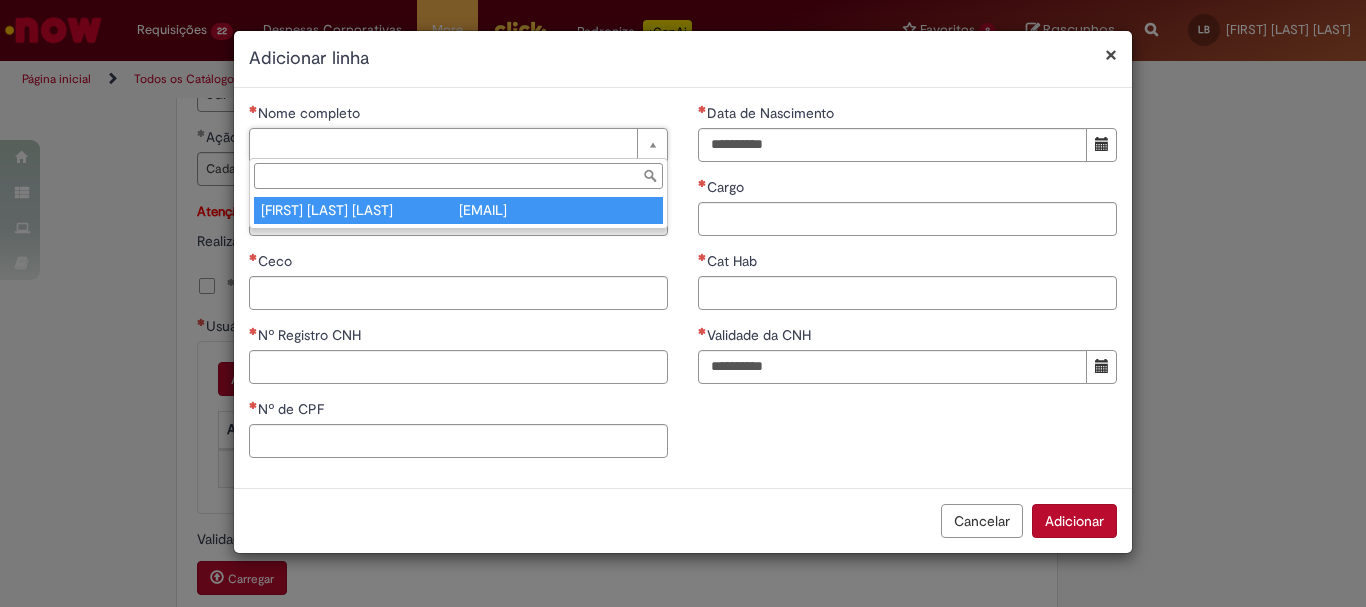 type on "********" 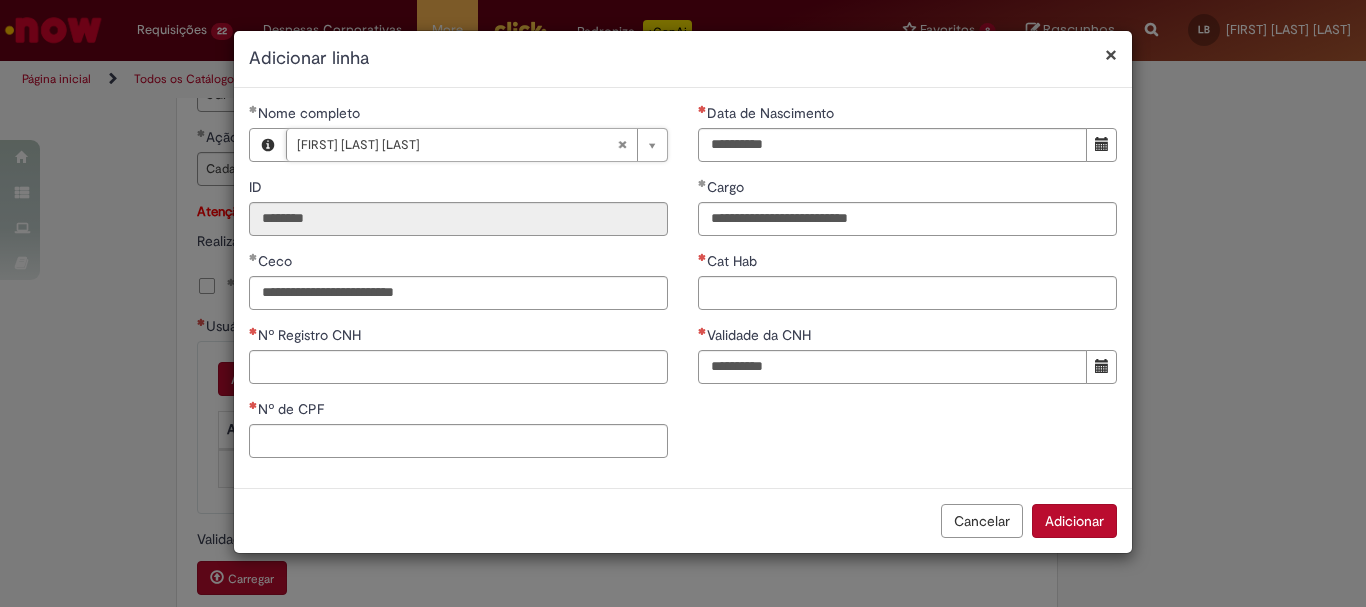 click on "ID" at bounding box center [458, 189] 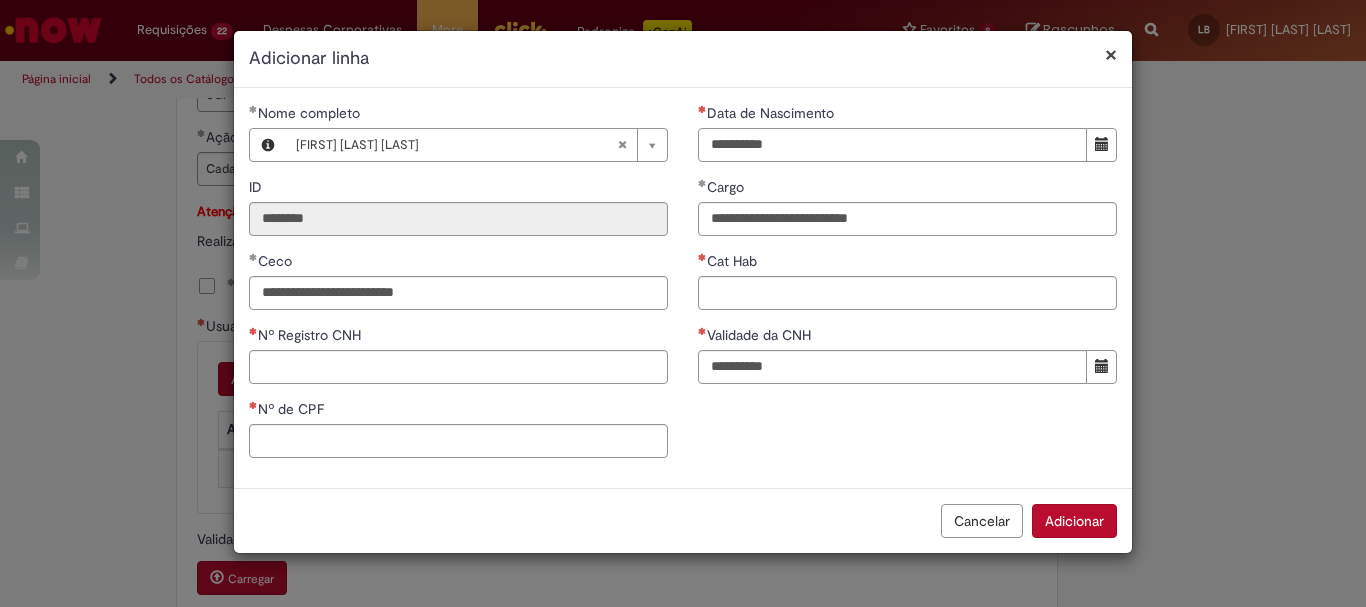 click on "Data de Nascimento" at bounding box center (892, 145) 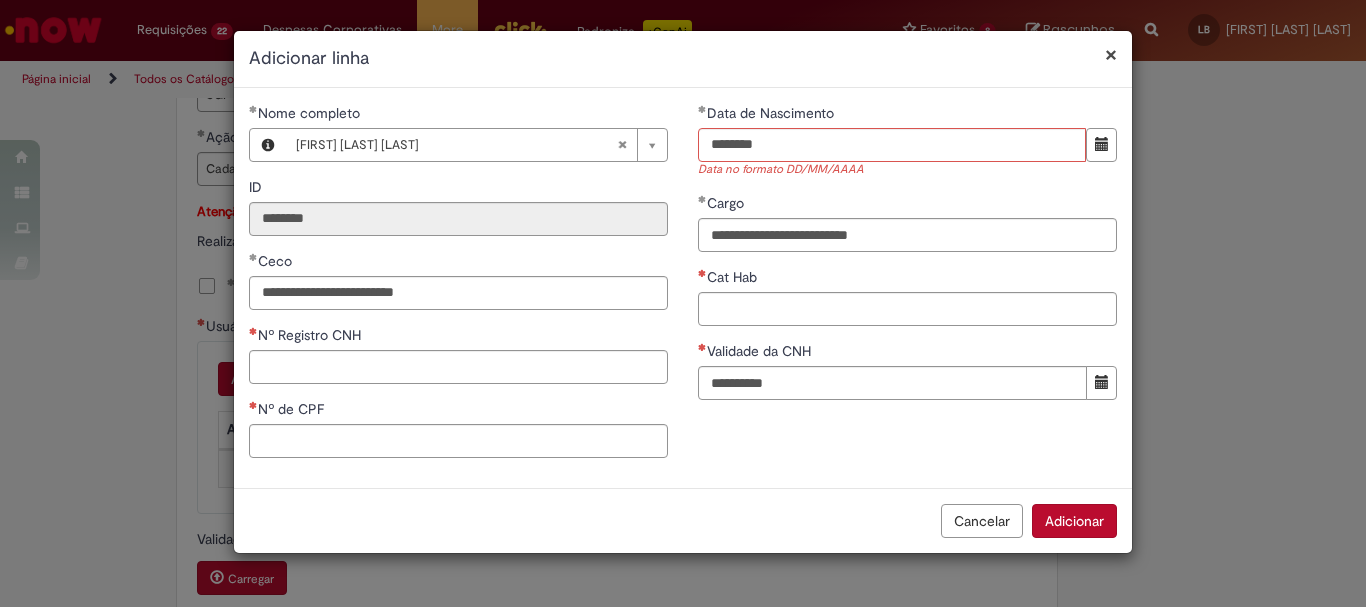 click on "**********" at bounding box center (907, 259) 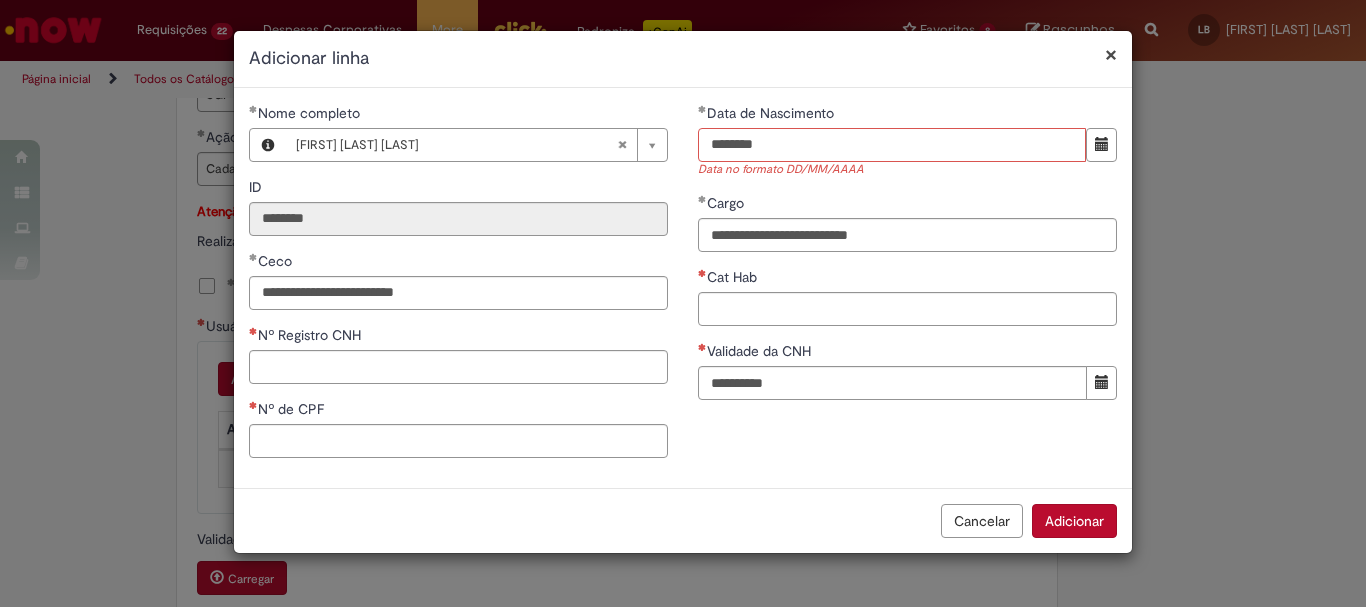 click on "********" at bounding box center (892, 145) 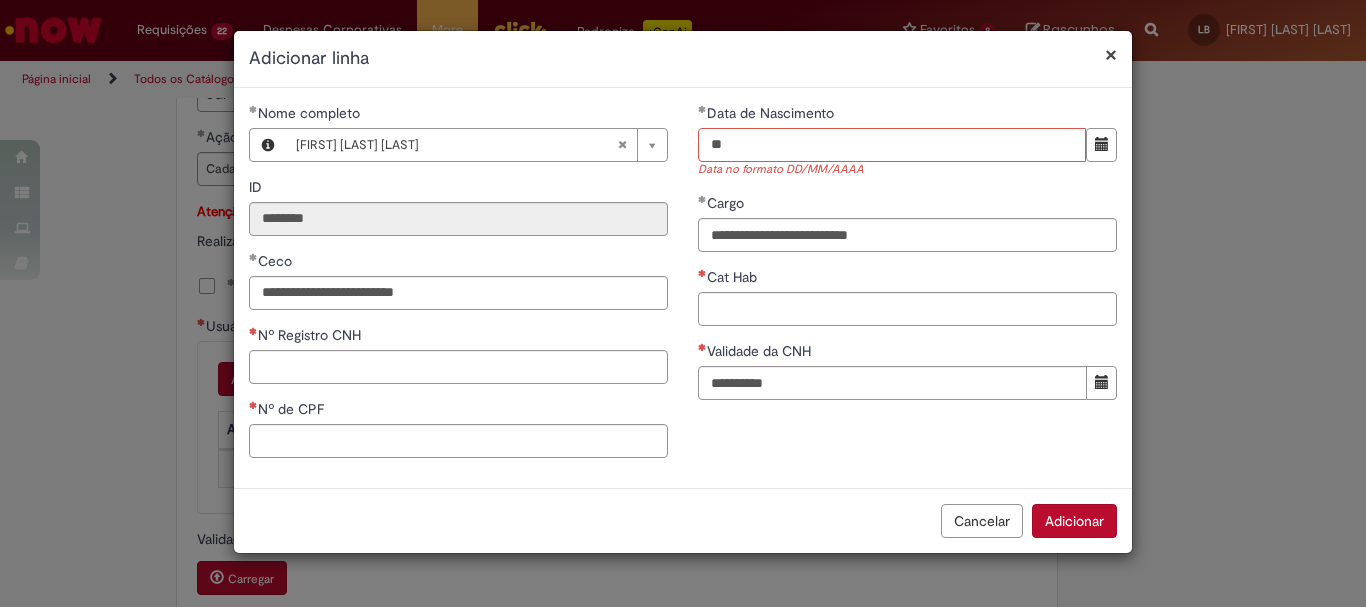 type on "*" 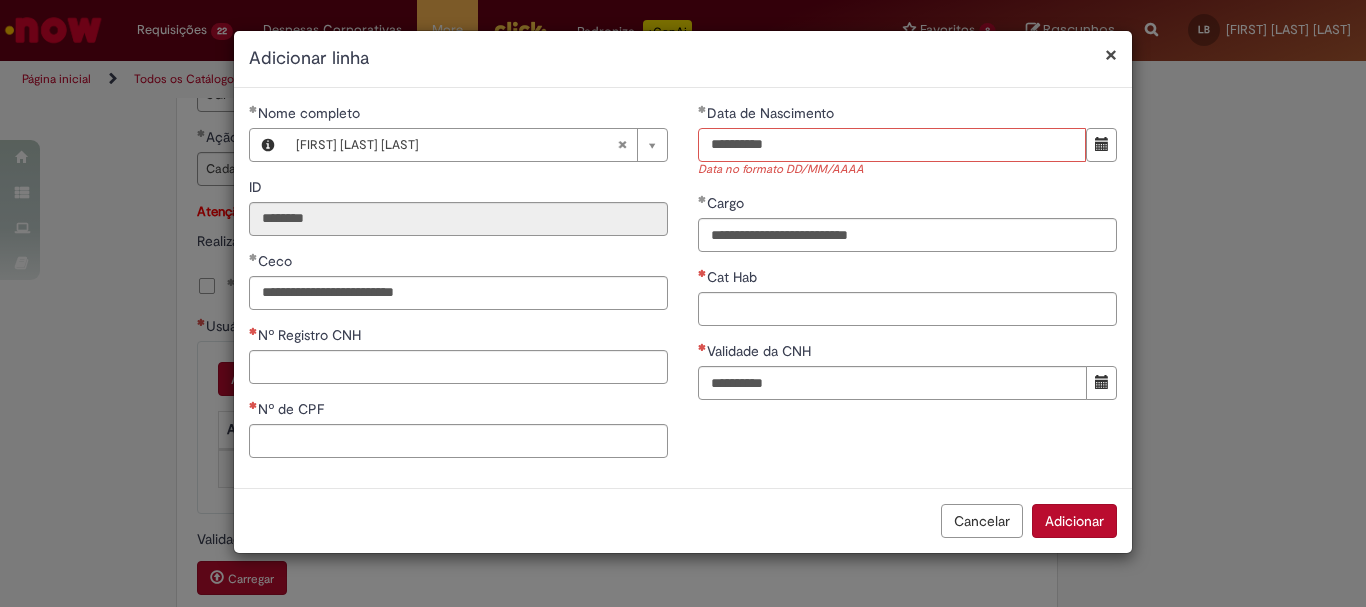 type on "**********" 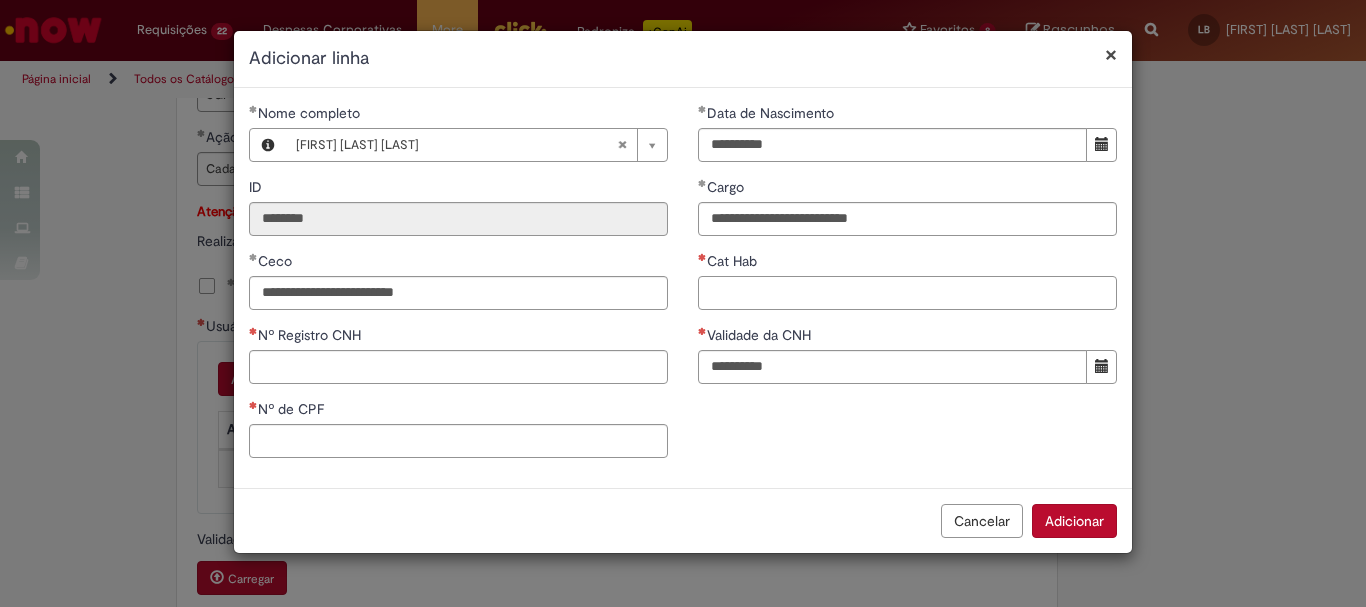 click on "Cat Hab" at bounding box center (907, 293) 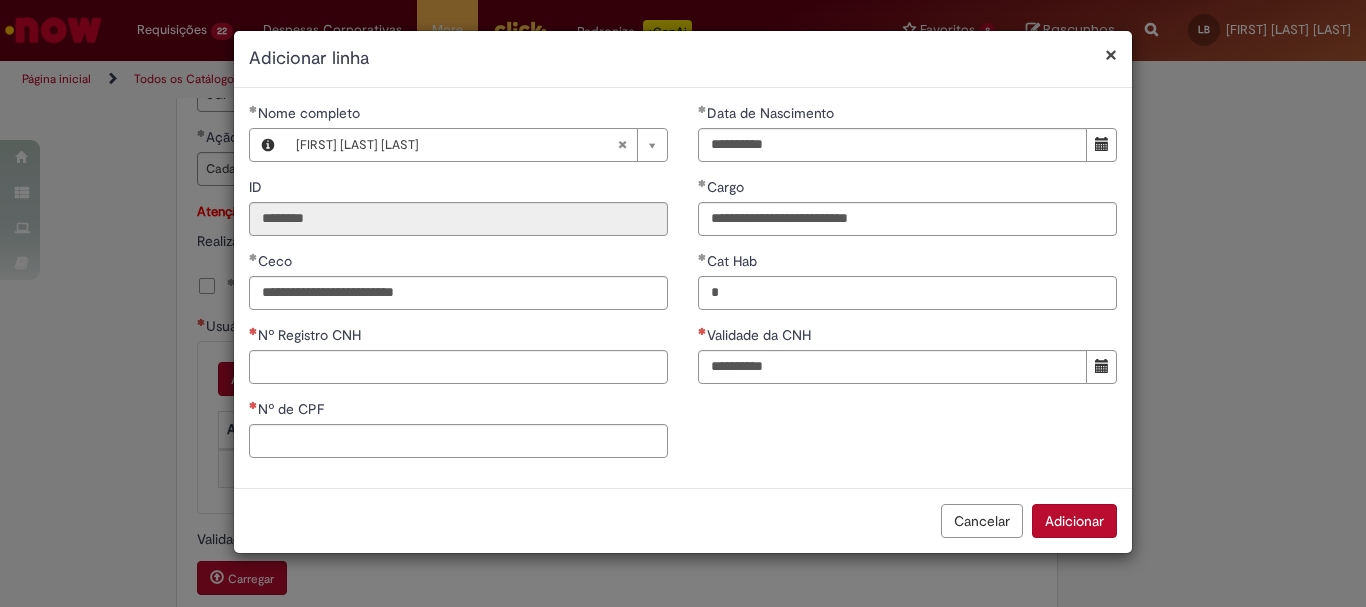 type on "*" 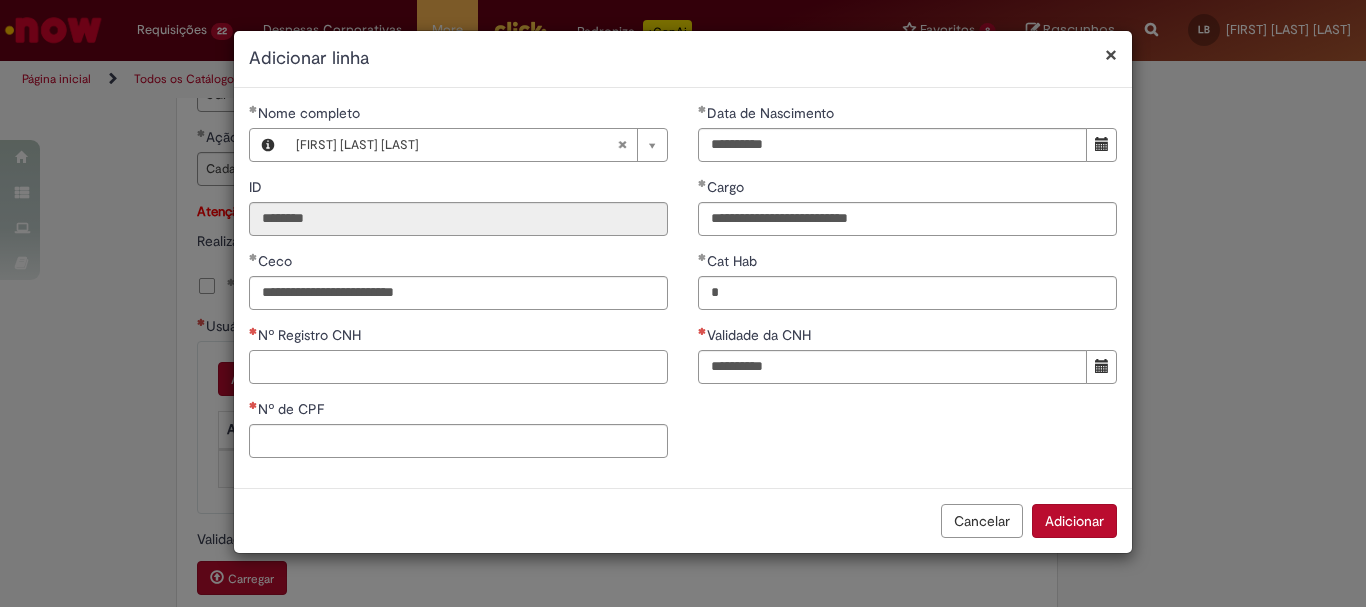 click on "Nº Registro CNH" at bounding box center (458, 367) 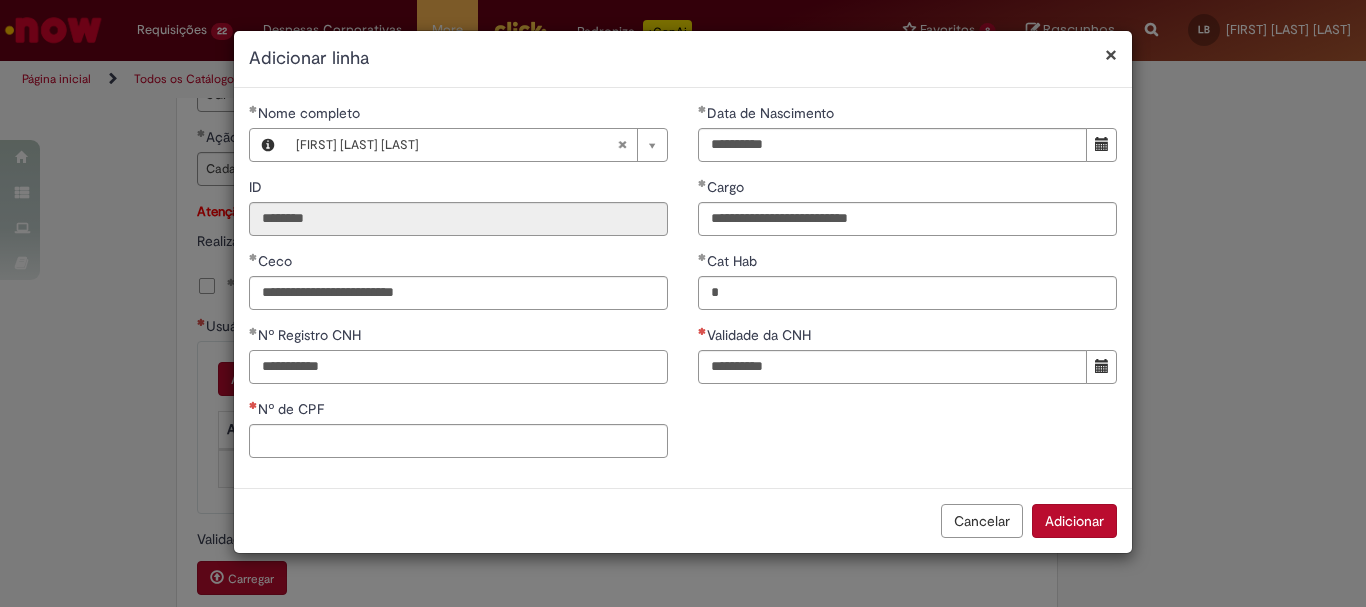 type on "**********" 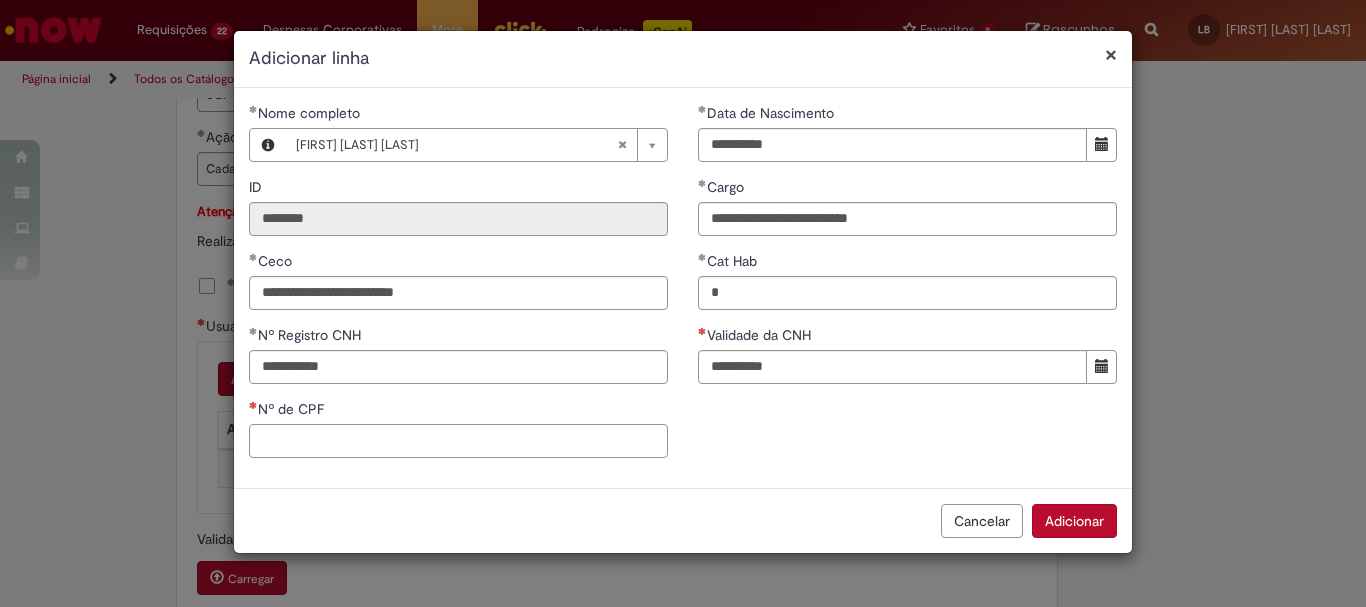 click on "Nº de CPF" at bounding box center (458, 441) 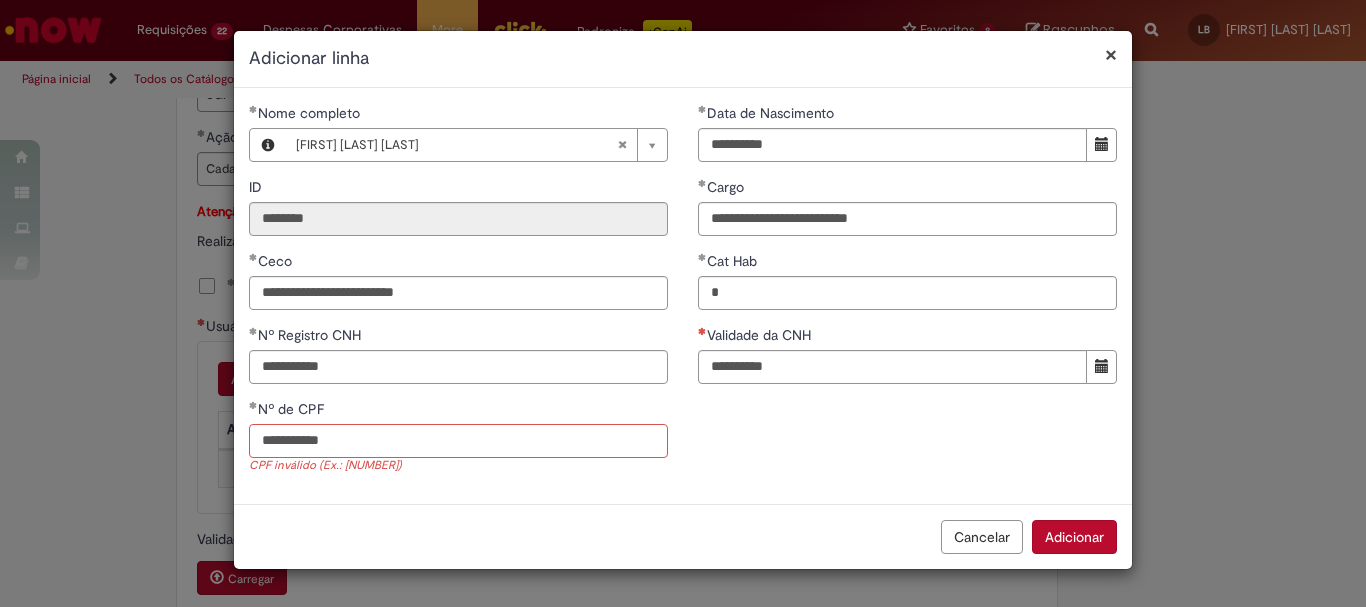 type on "**********" 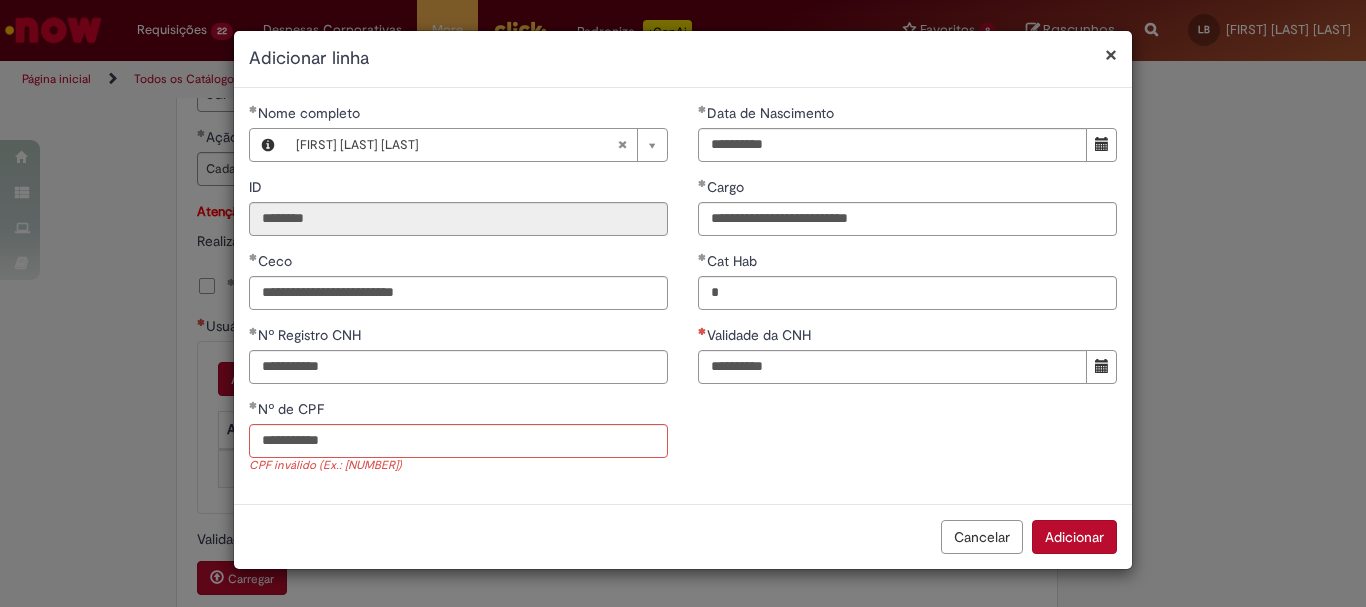 click on "**********" at bounding box center (683, 296) 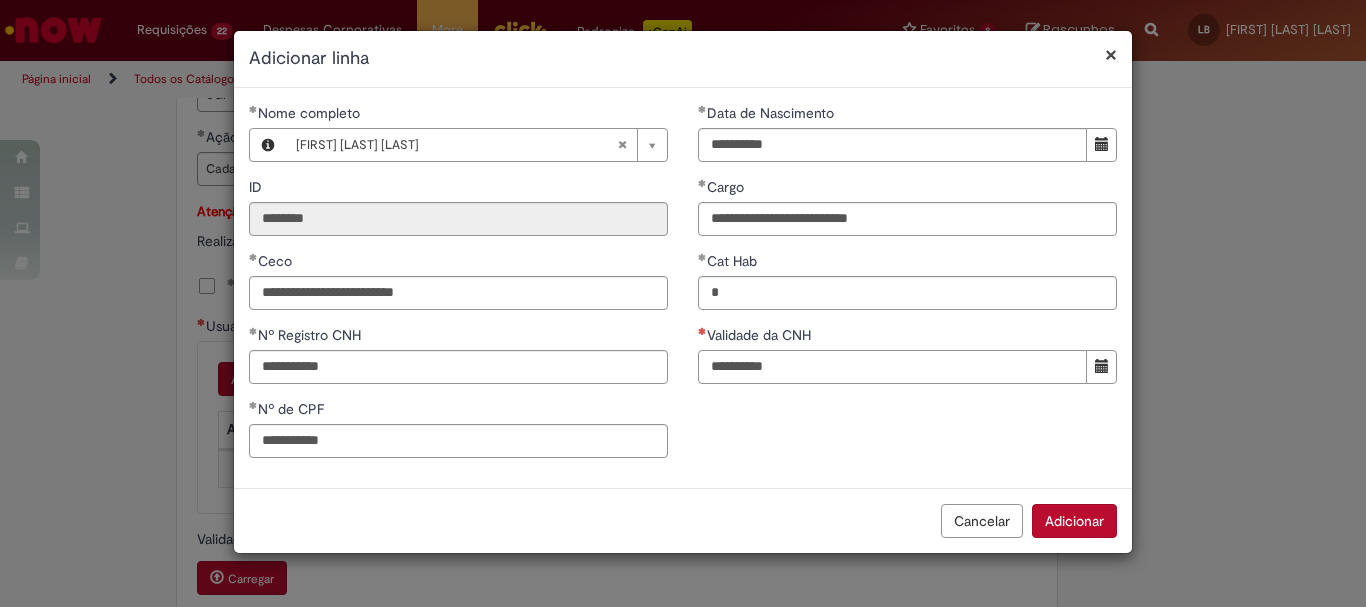 click on "Validade da CNH" at bounding box center (892, 367) 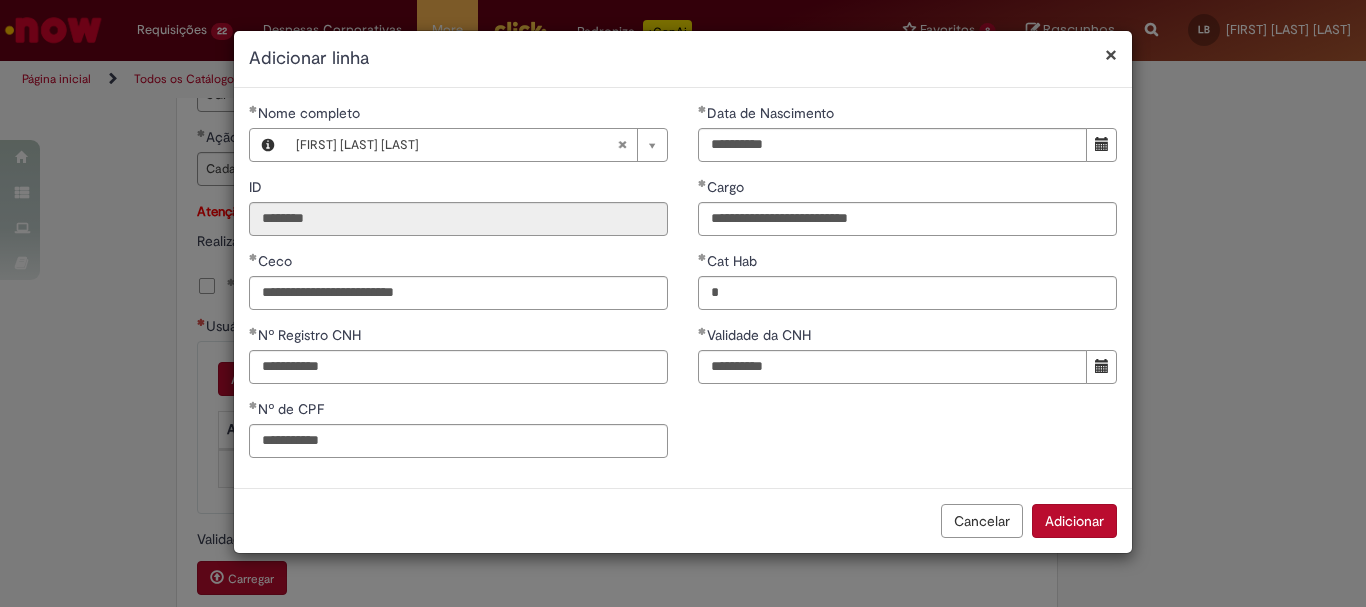click on "[FIRST] [LAST] [LAST]" at bounding box center [683, 288] 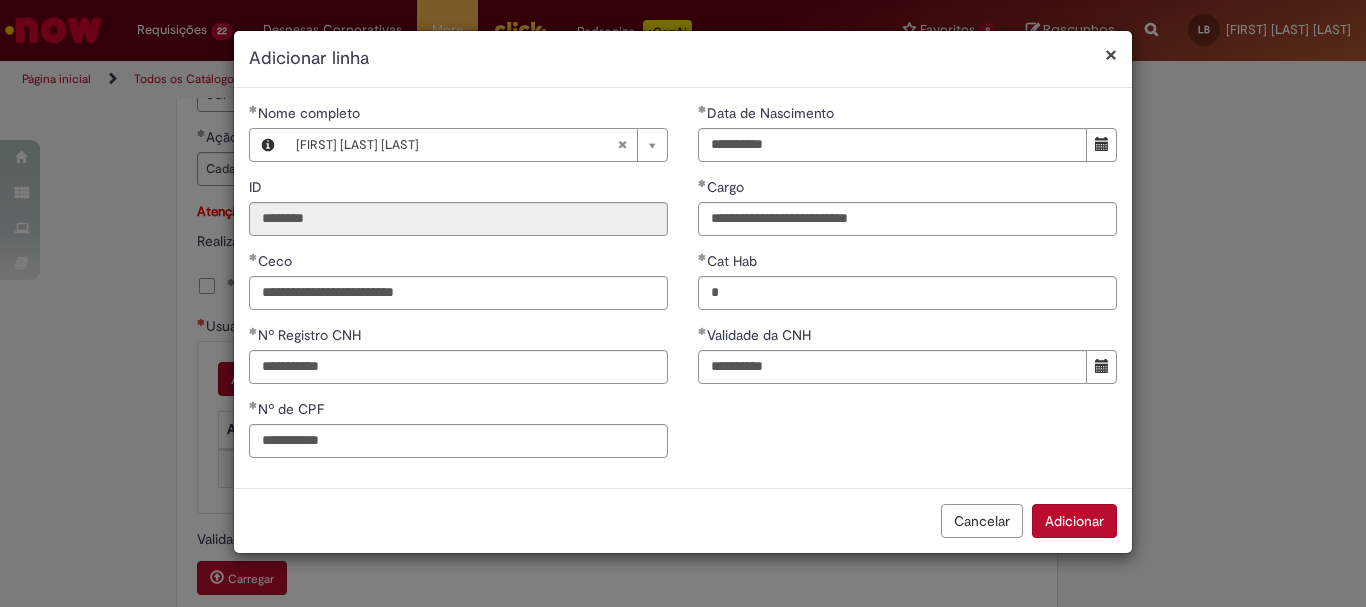 click on "Adicionar" at bounding box center (1074, 521) 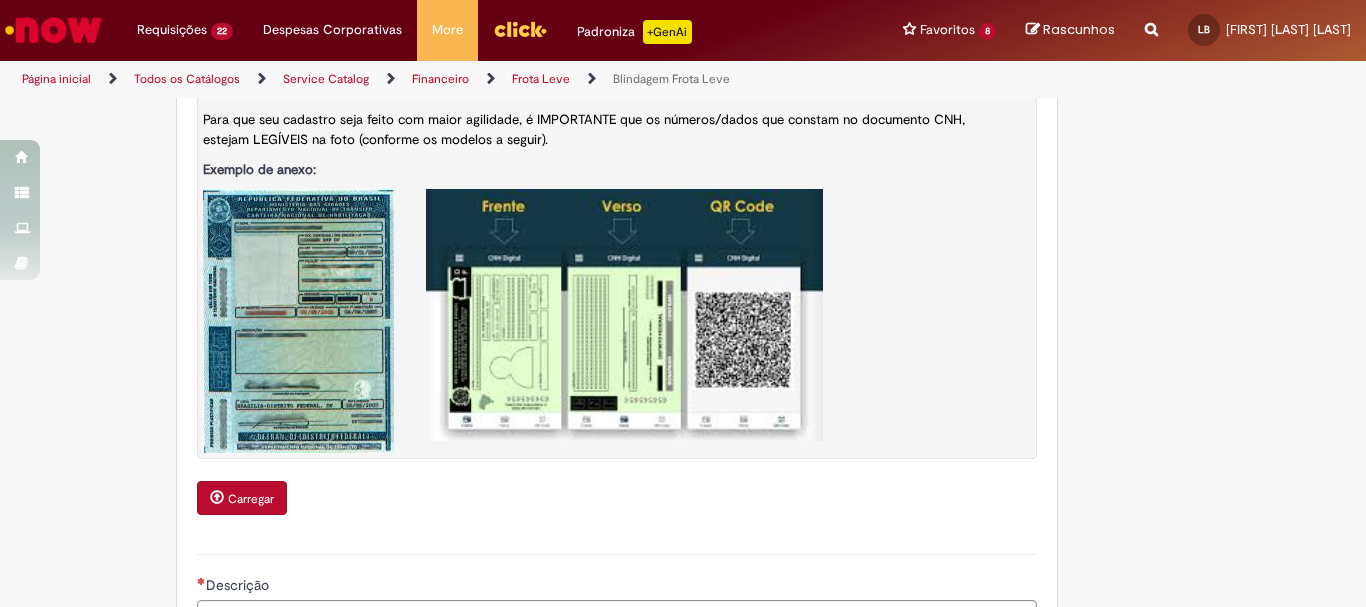 scroll, scrollTop: 1800, scrollLeft: 0, axis: vertical 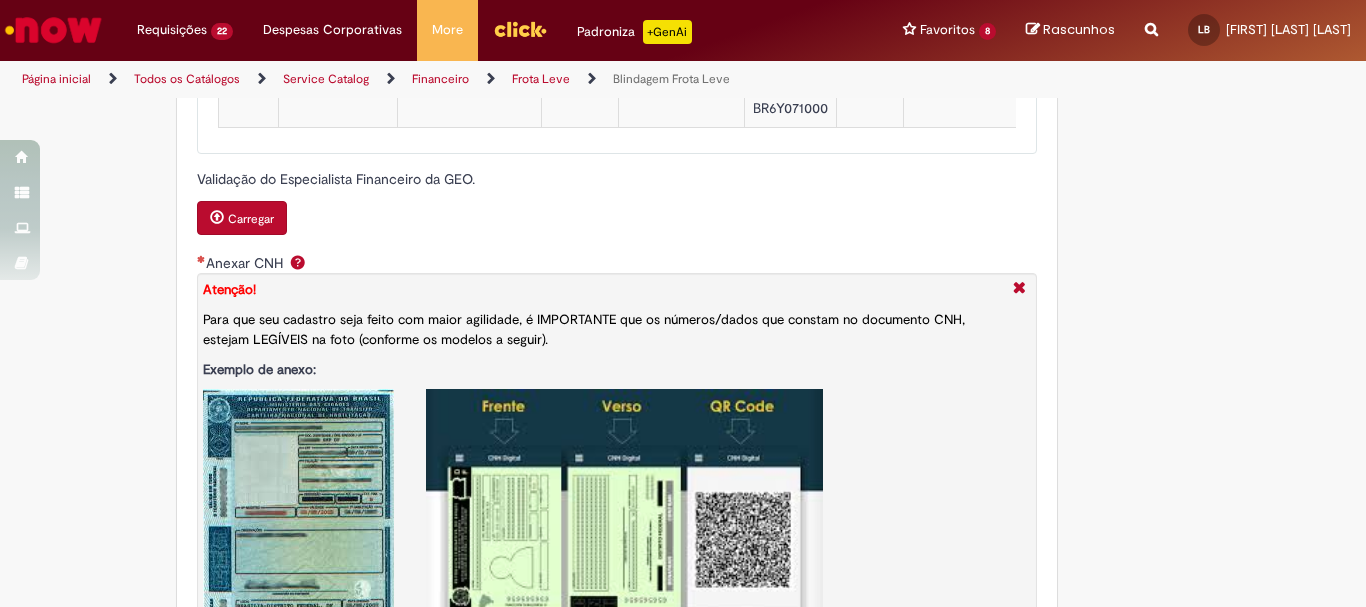 click on "Carregar" at bounding box center (242, 218) 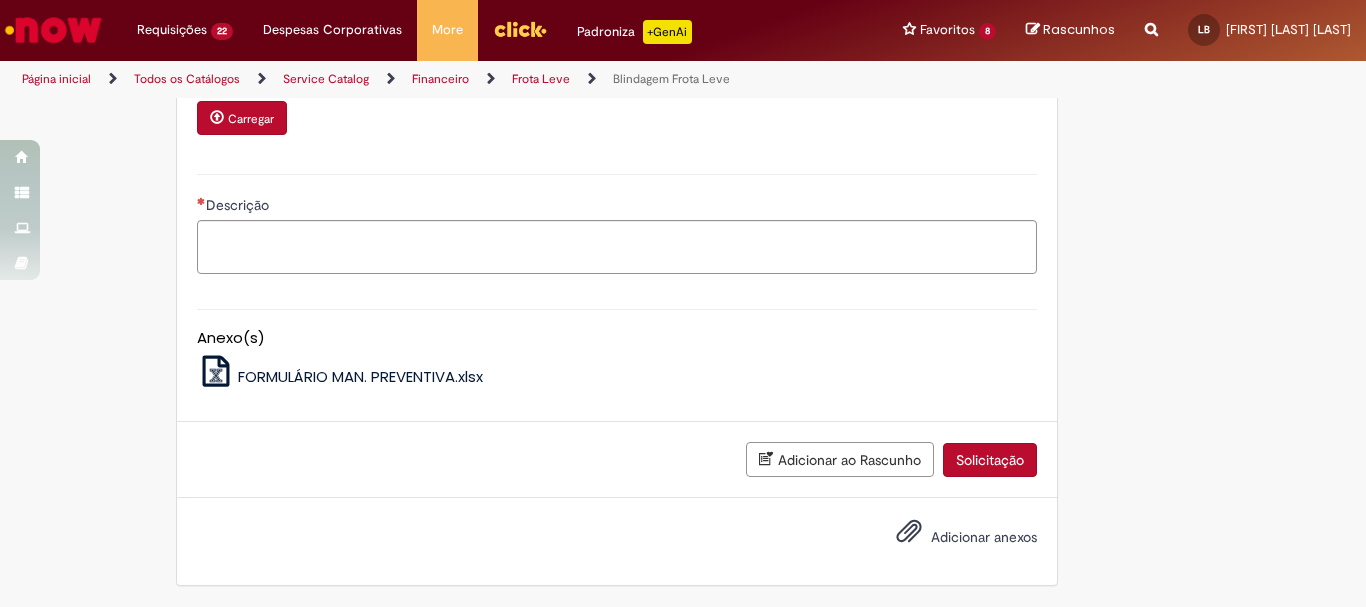 scroll, scrollTop: 2416, scrollLeft: 0, axis: vertical 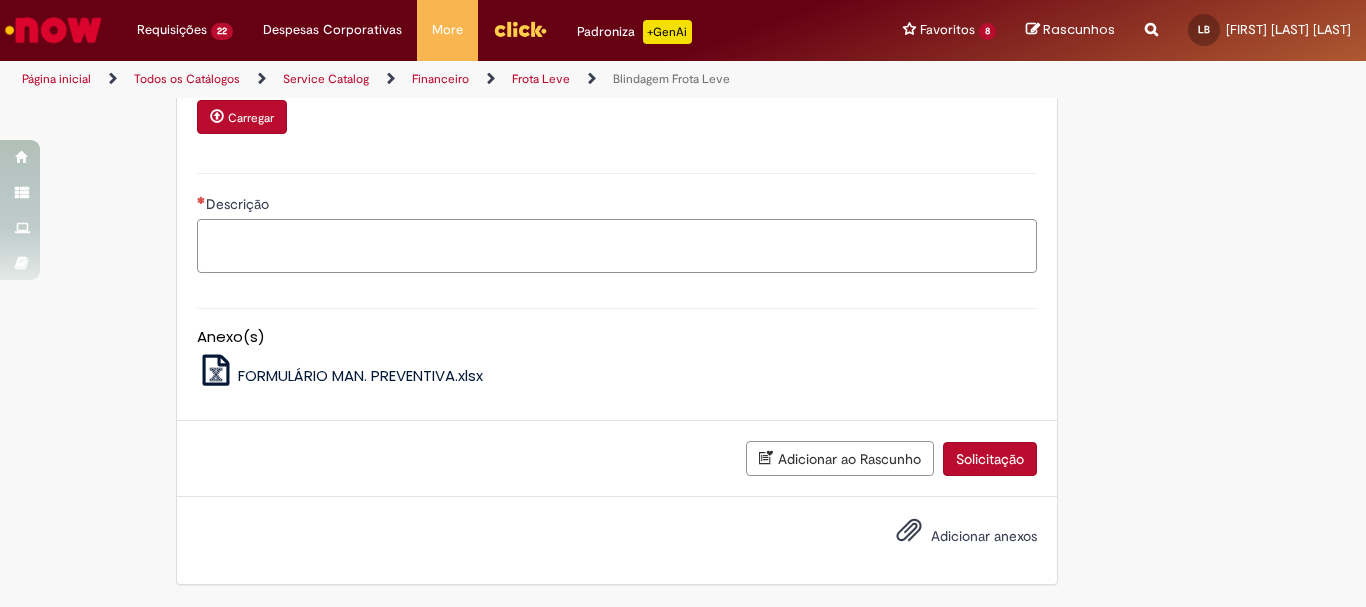 click on "Descrição" at bounding box center [617, 246] 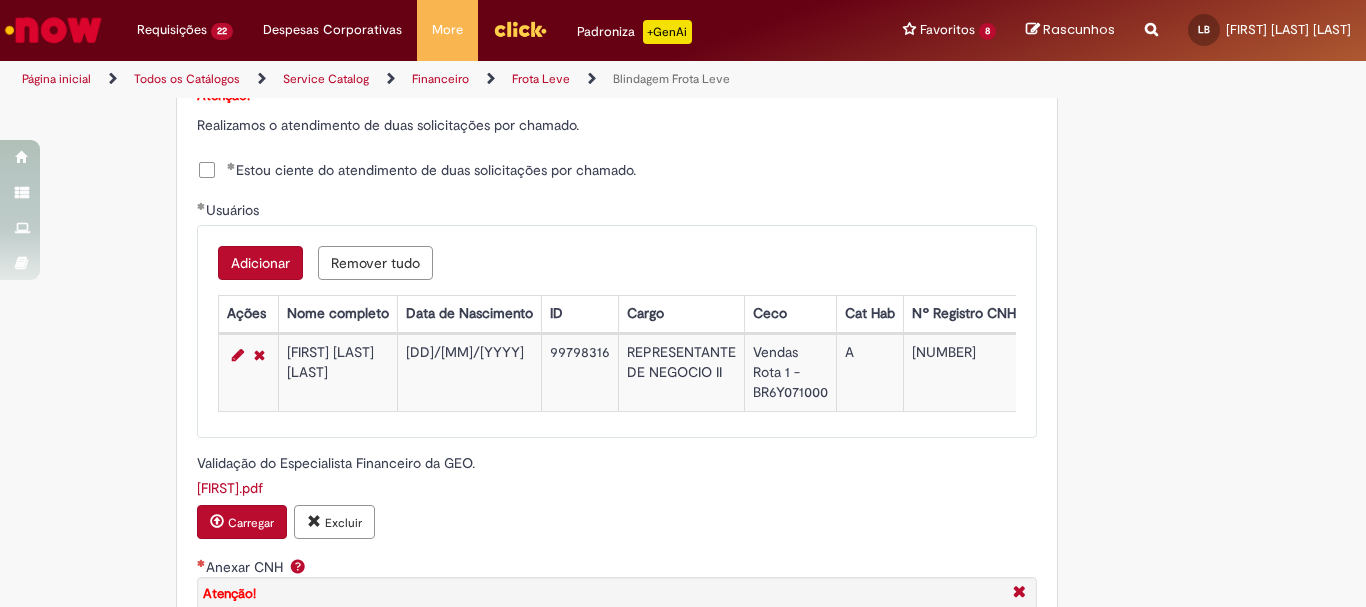 scroll, scrollTop: 1416, scrollLeft: 0, axis: vertical 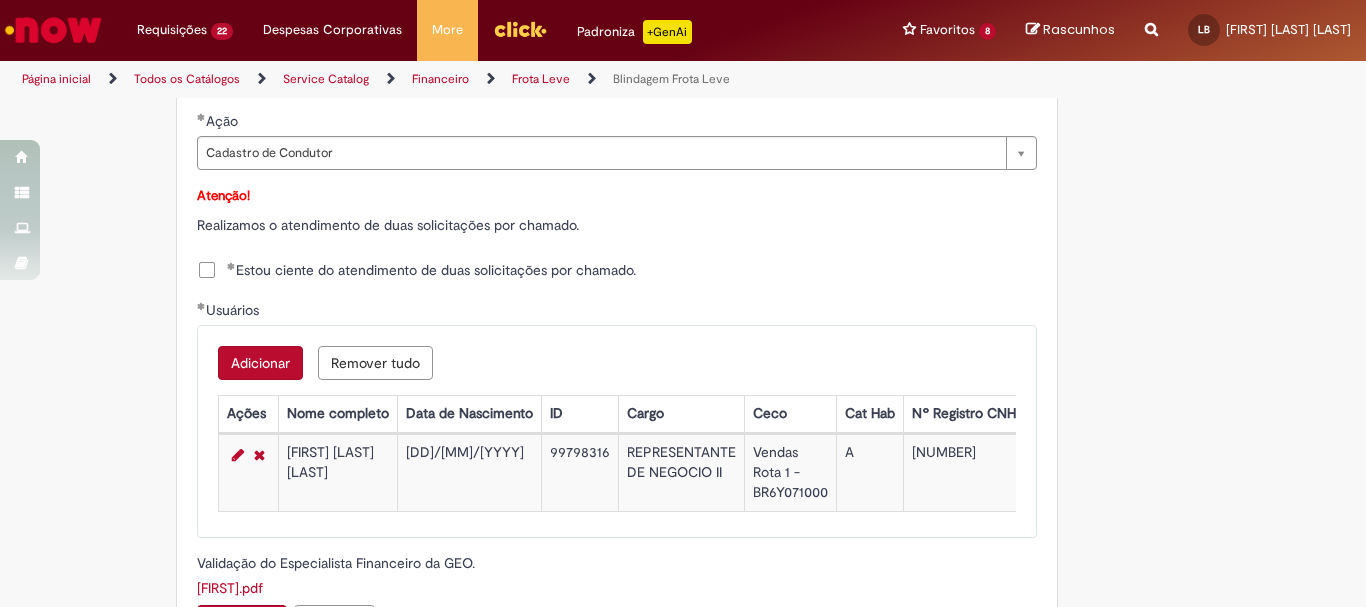 click on "Adicionar" at bounding box center [260, 363] 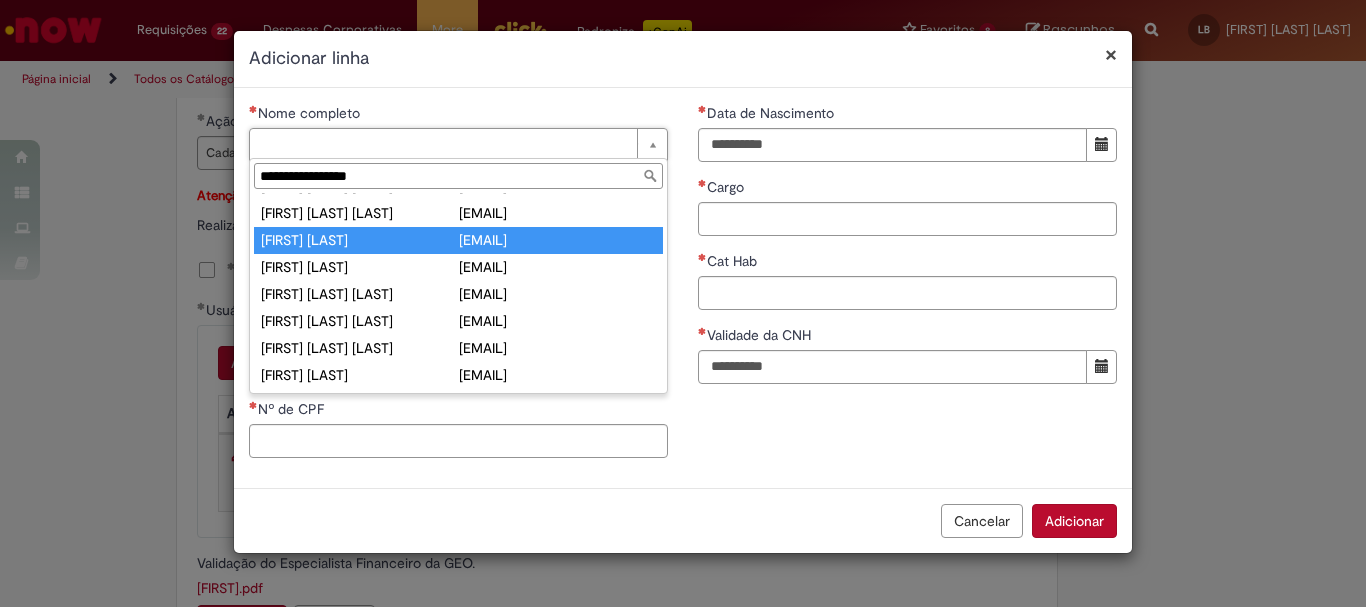 scroll, scrollTop: 0, scrollLeft: 0, axis: both 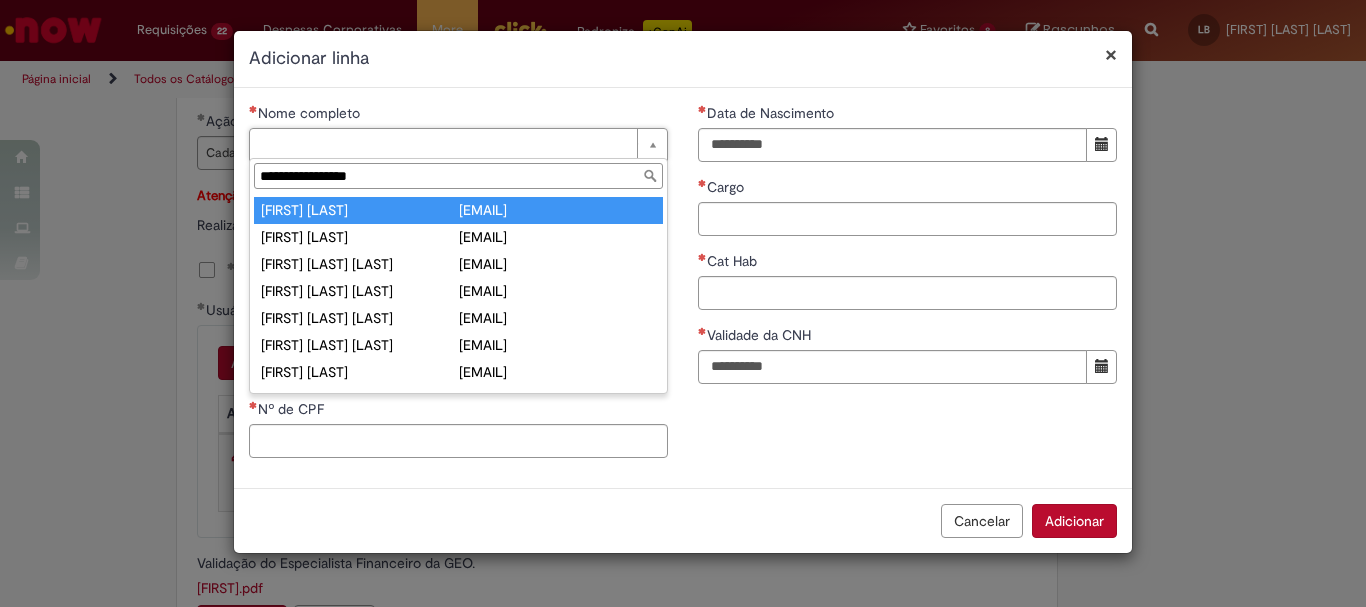type on "**********" 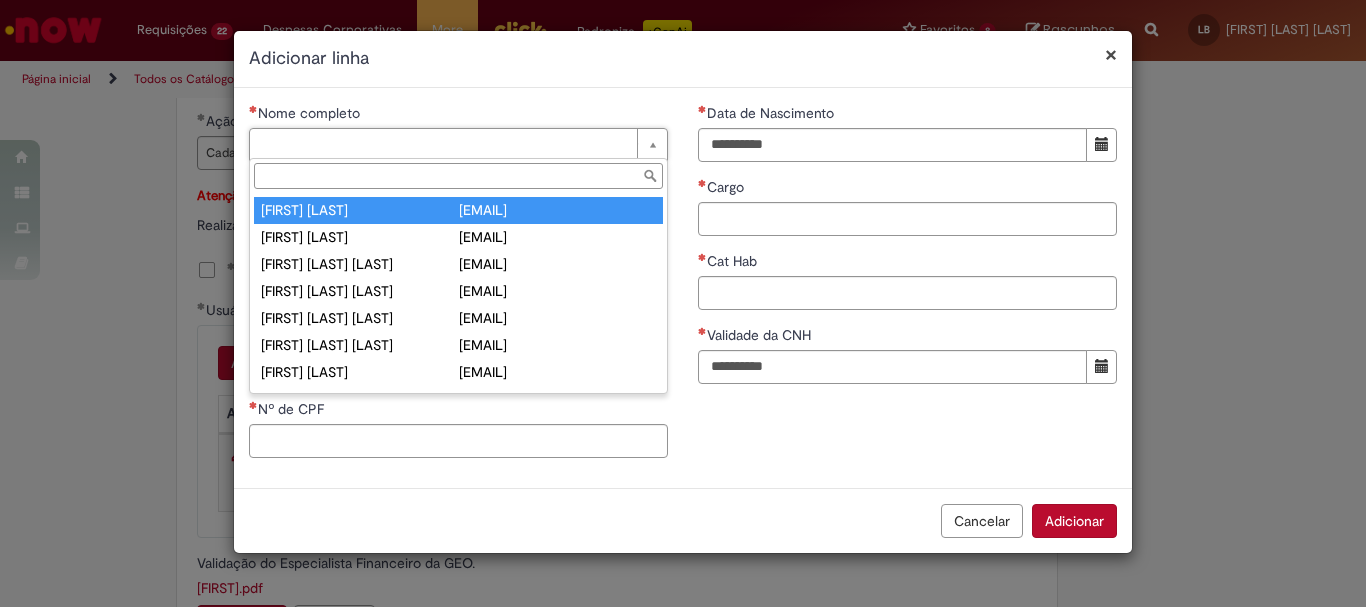 type on "**********" 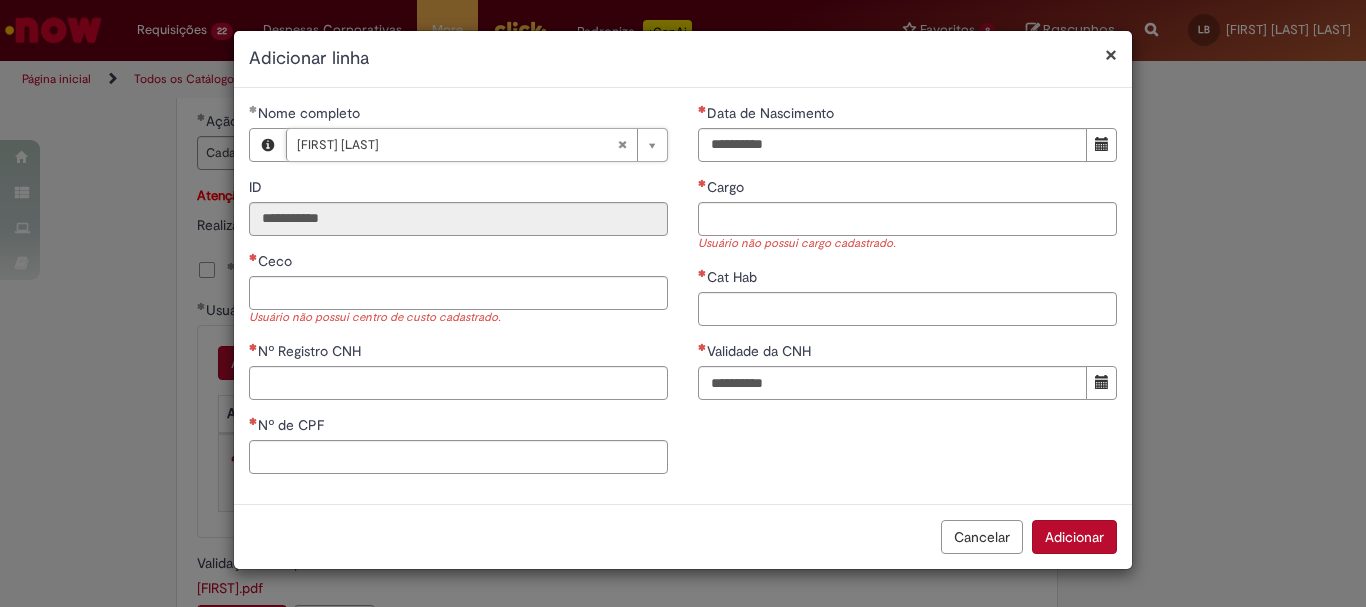 type 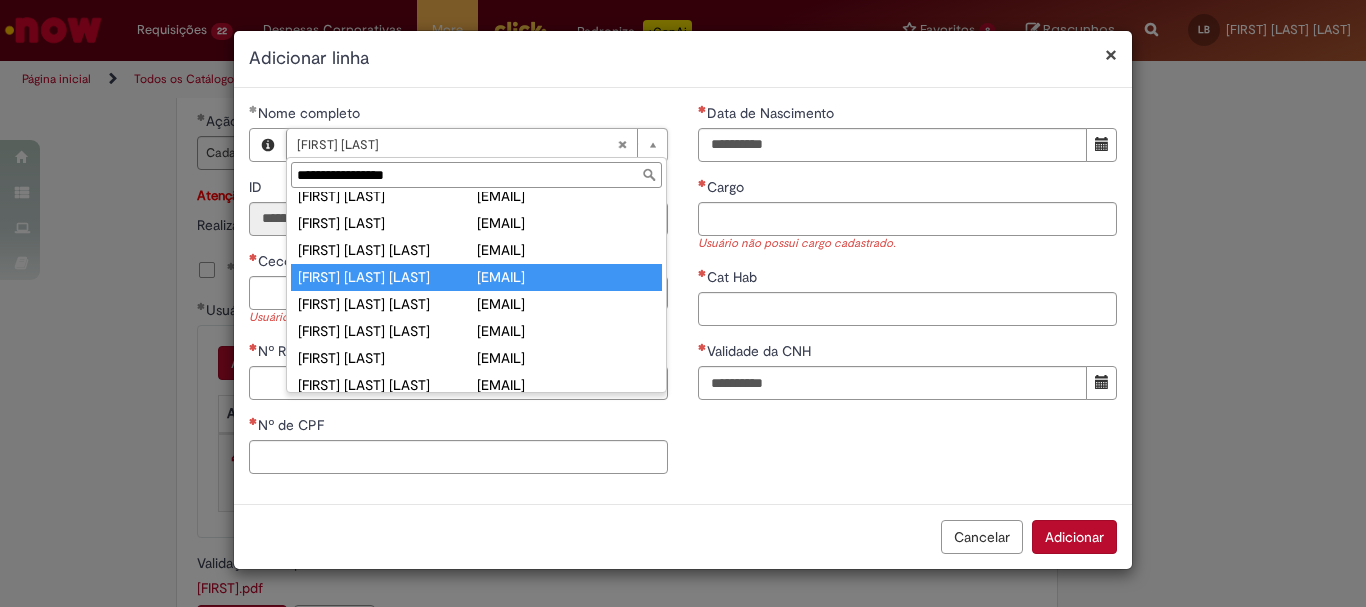 scroll, scrollTop: 0, scrollLeft: 0, axis: both 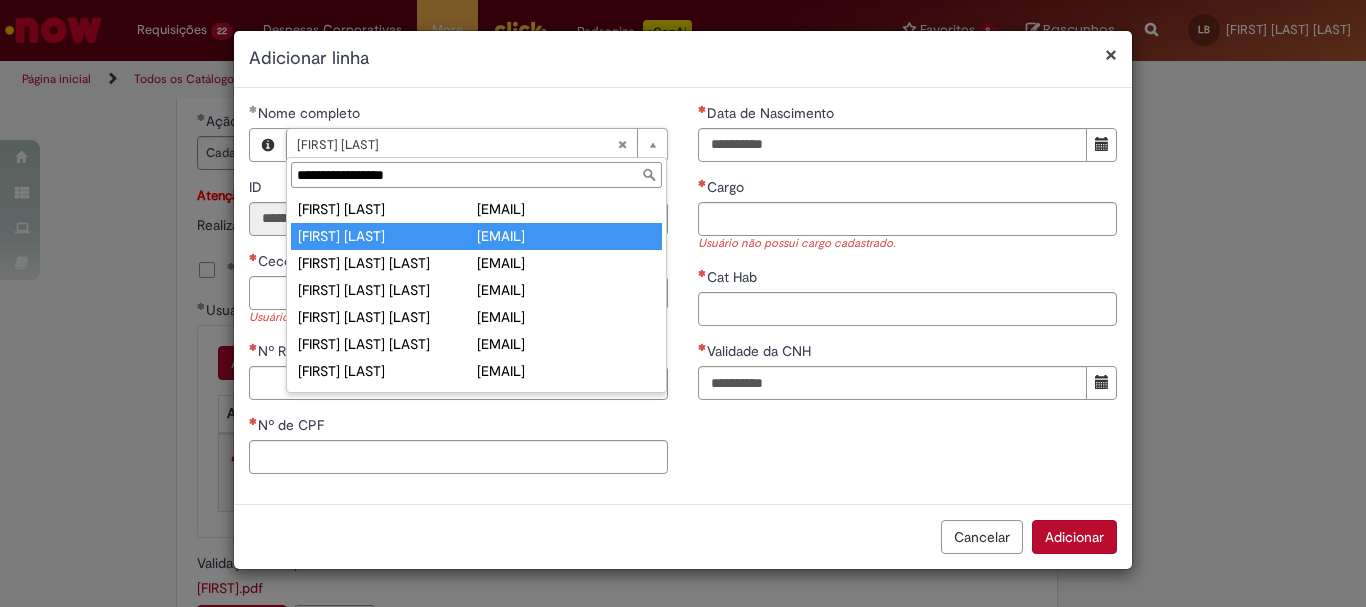 type on "**********" 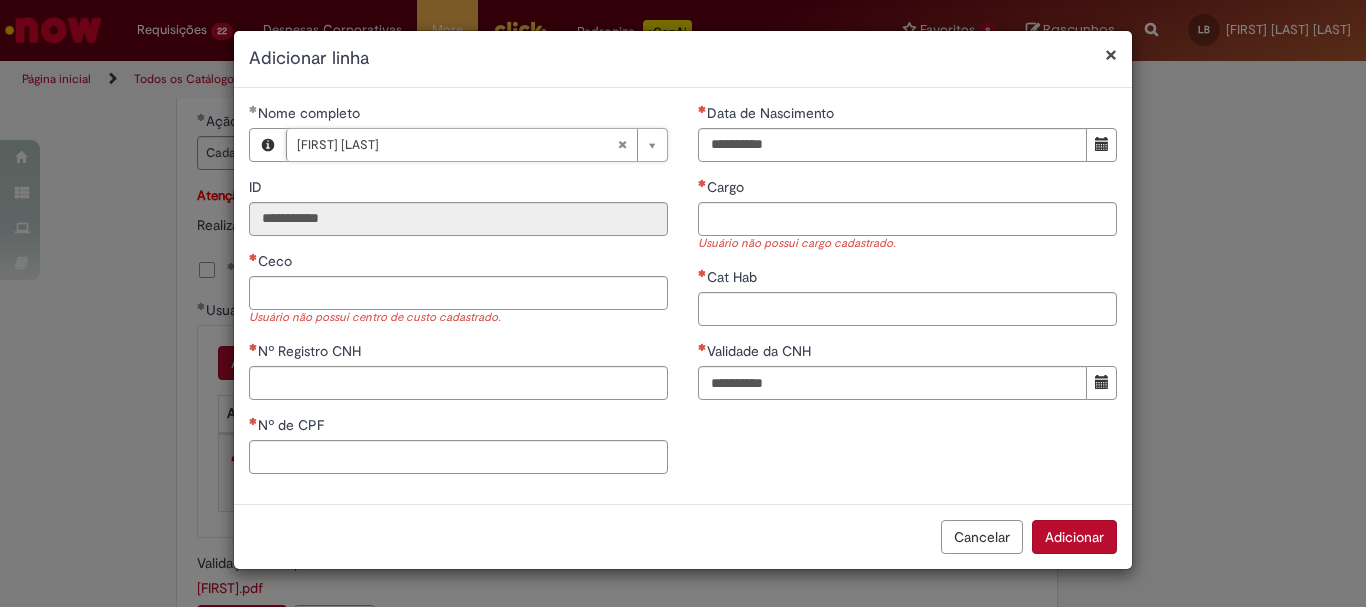 scroll, scrollTop: 0, scrollLeft: 111, axis: horizontal 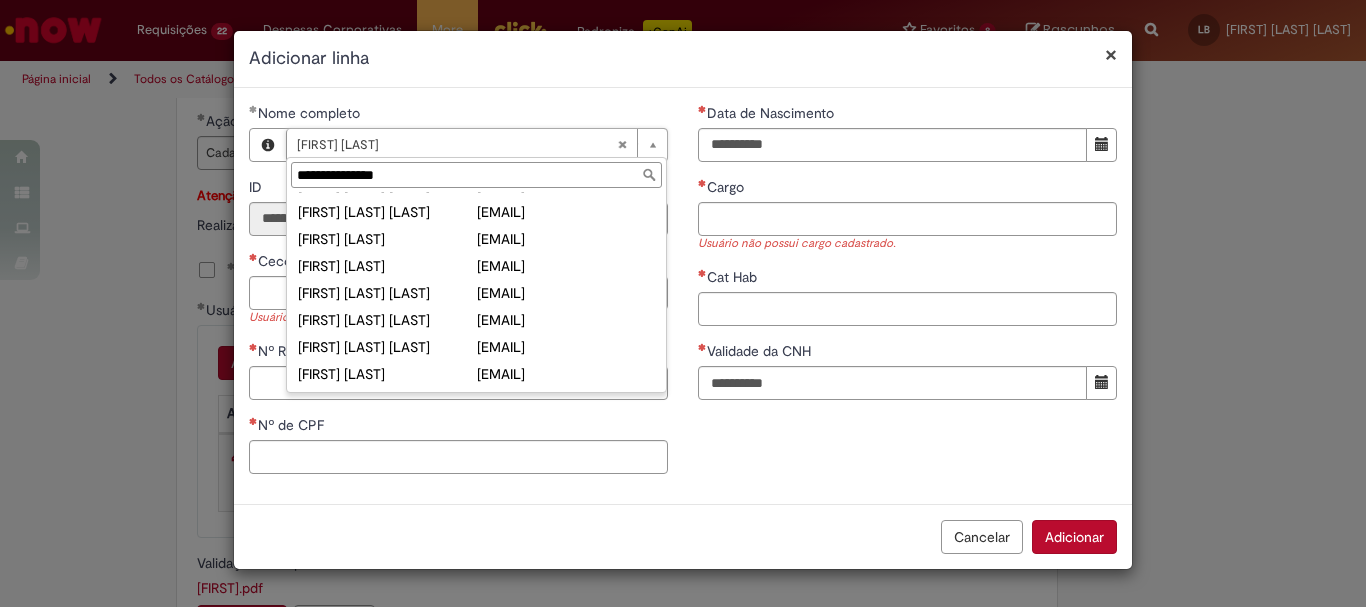 drag, startPoint x: 431, startPoint y: 164, endPoint x: 204, endPoint y: 153, distance: 227.26636 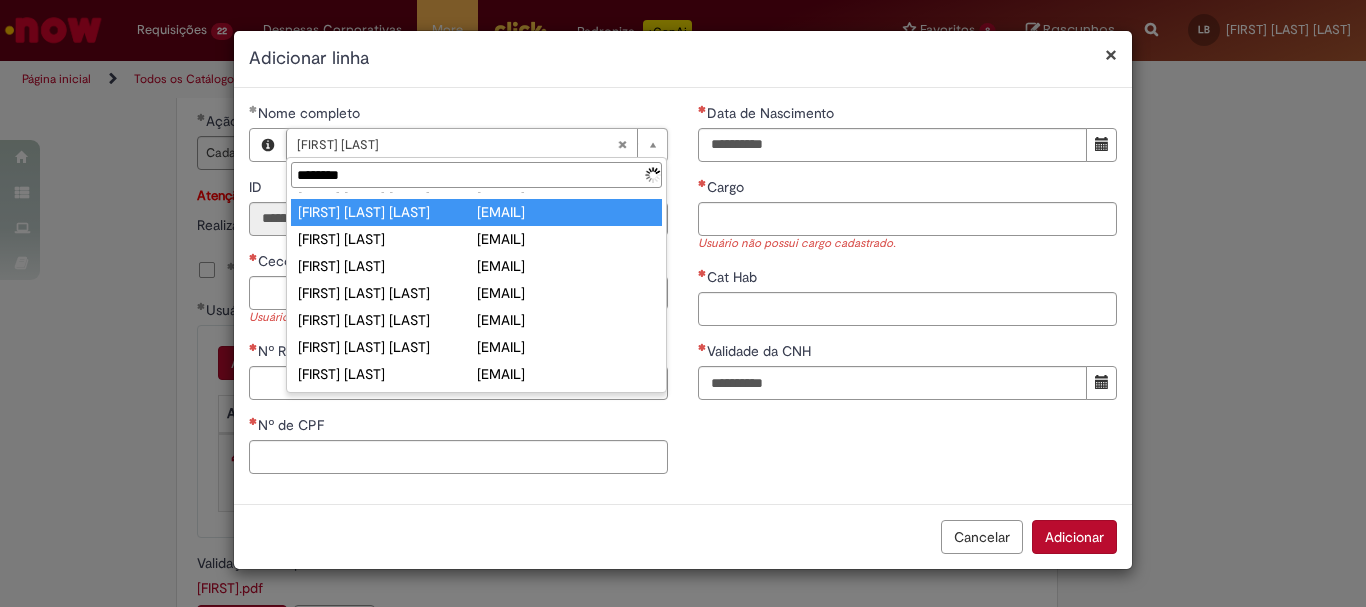 scroll, scrollTop: 0, scrollLeft: 0, axis: both 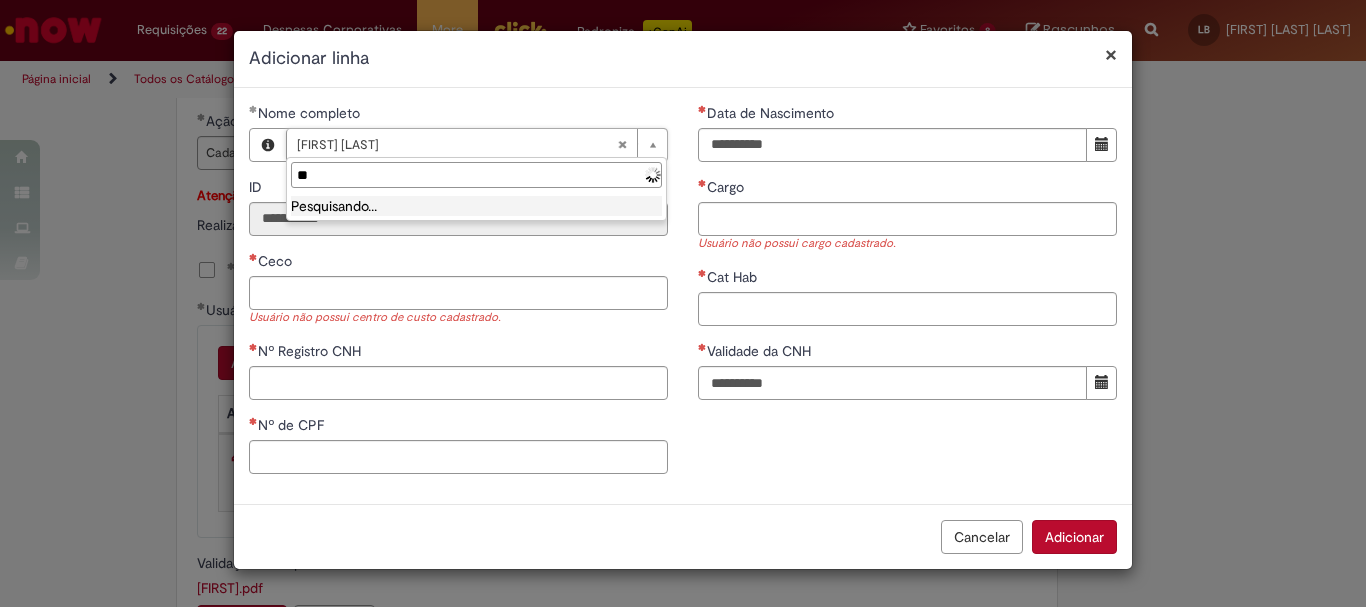 type on "*" 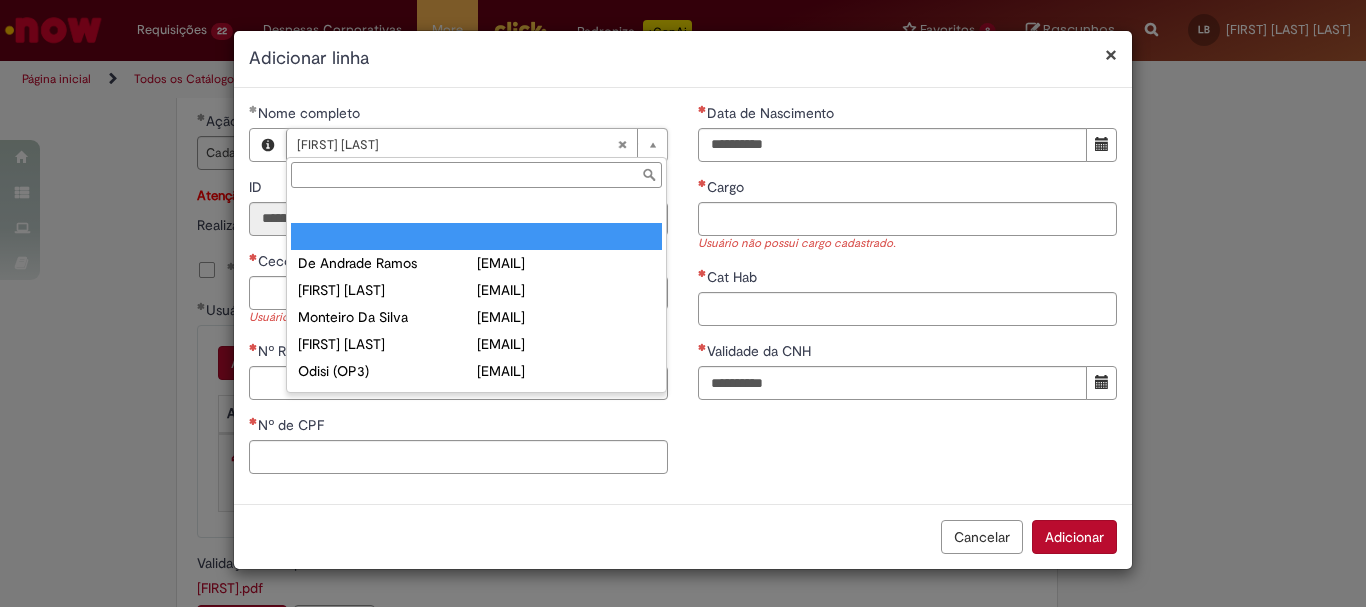 paste on "********" 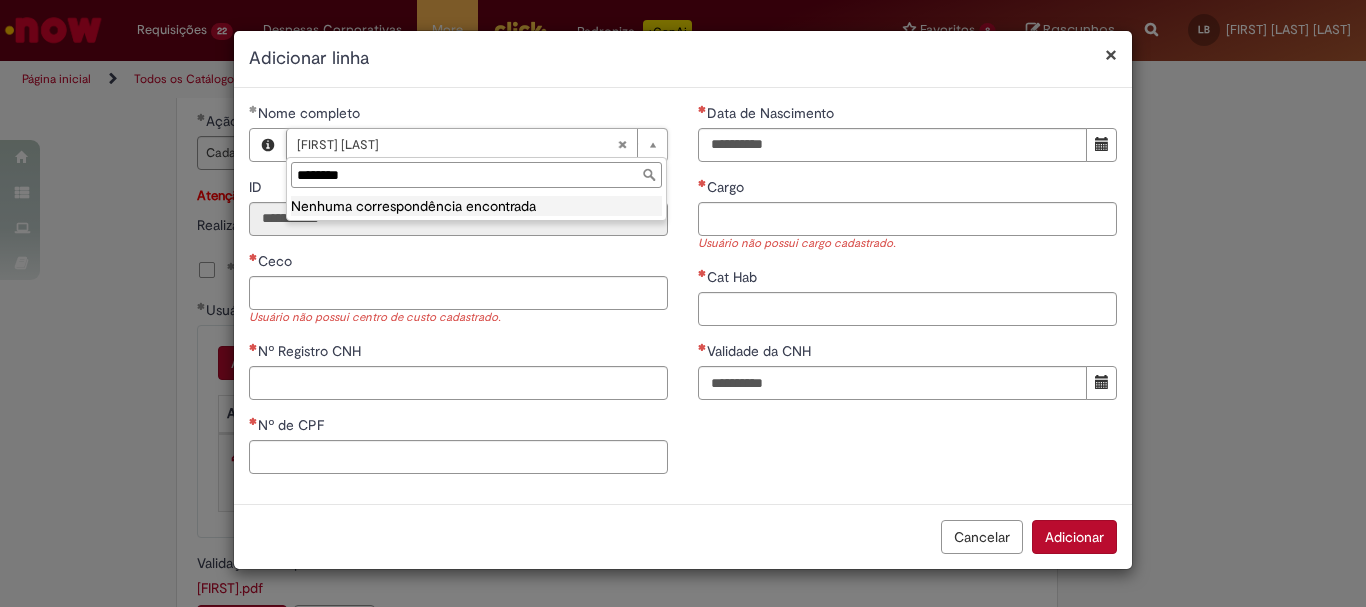 drag, startPoint x: 366, startPoint y: 171, endPoint x: 265, endPoint y: 179, distance: 101.31634 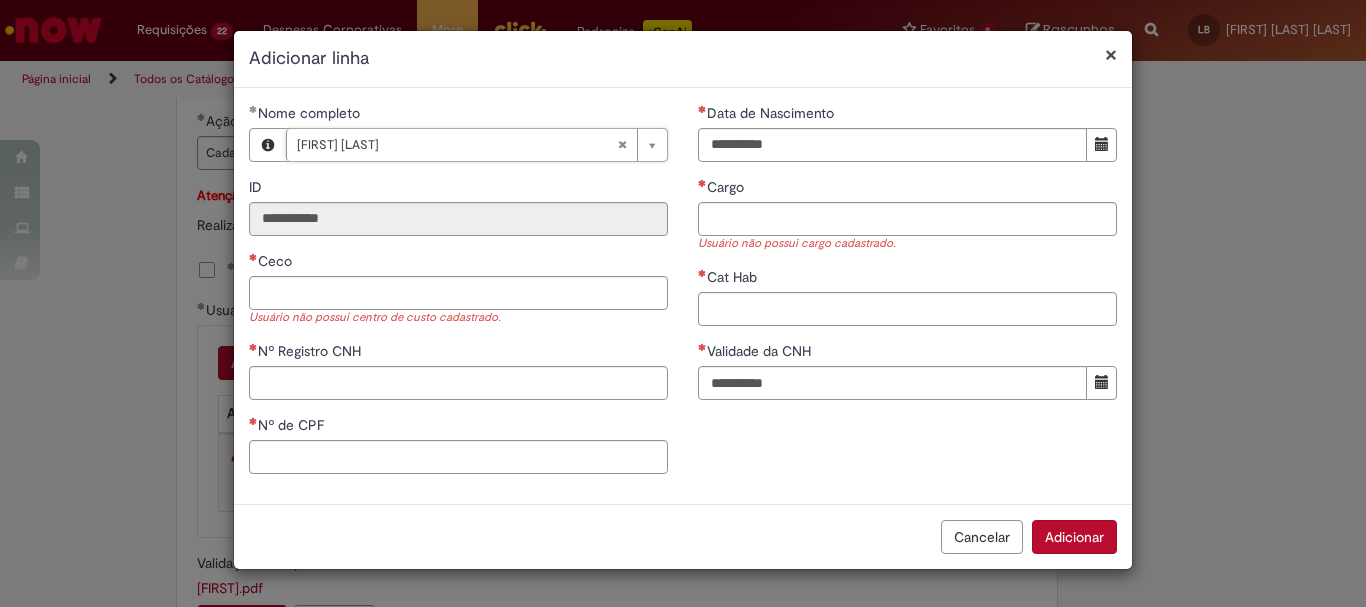 scroll, scrollTop: 0, scrollLeft: 135, axis: horizontal 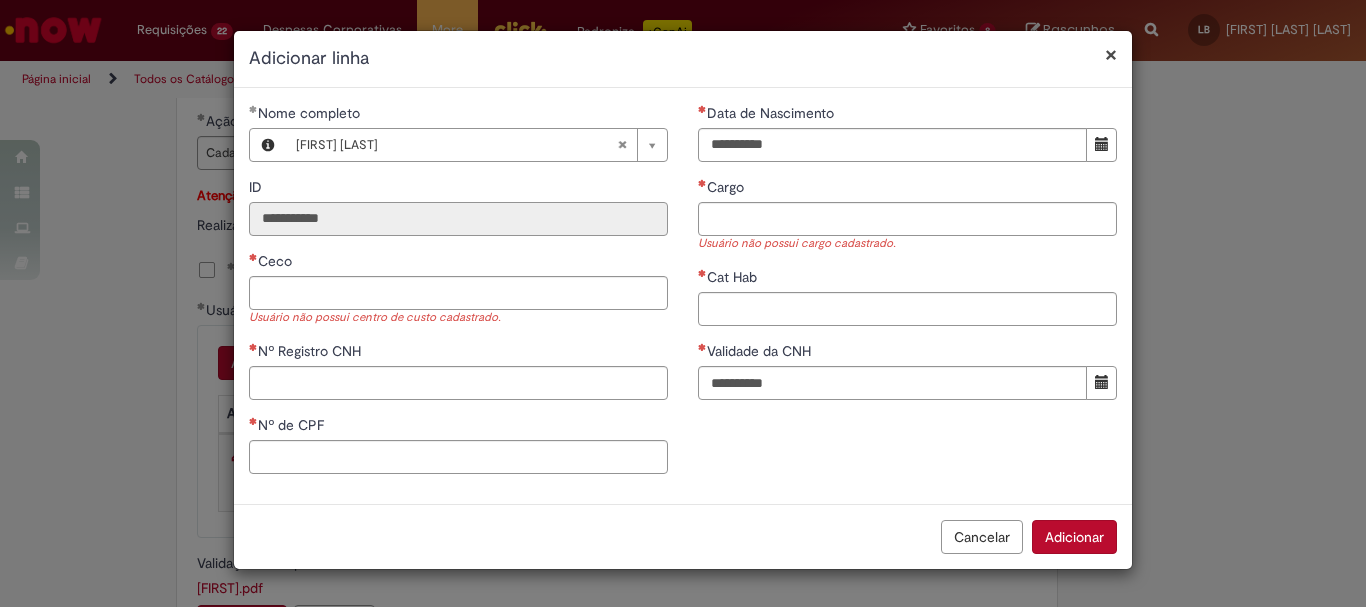 click on "**********" at bounding box center (458, 219) 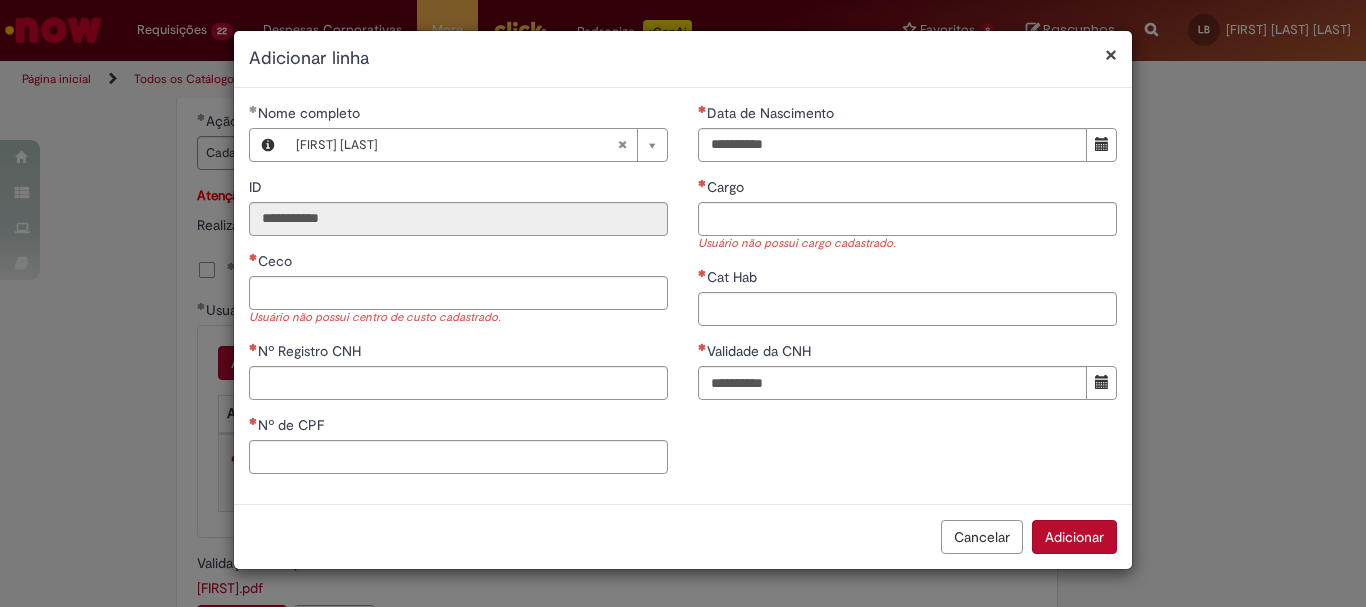 type 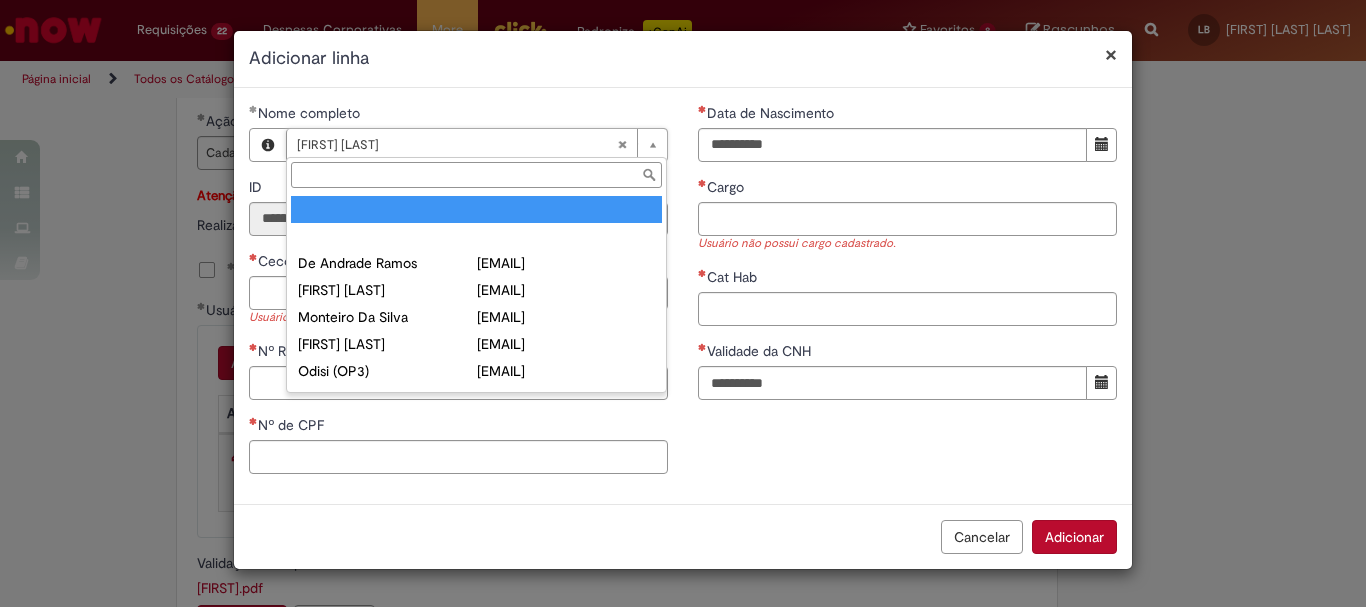 paste on "********" 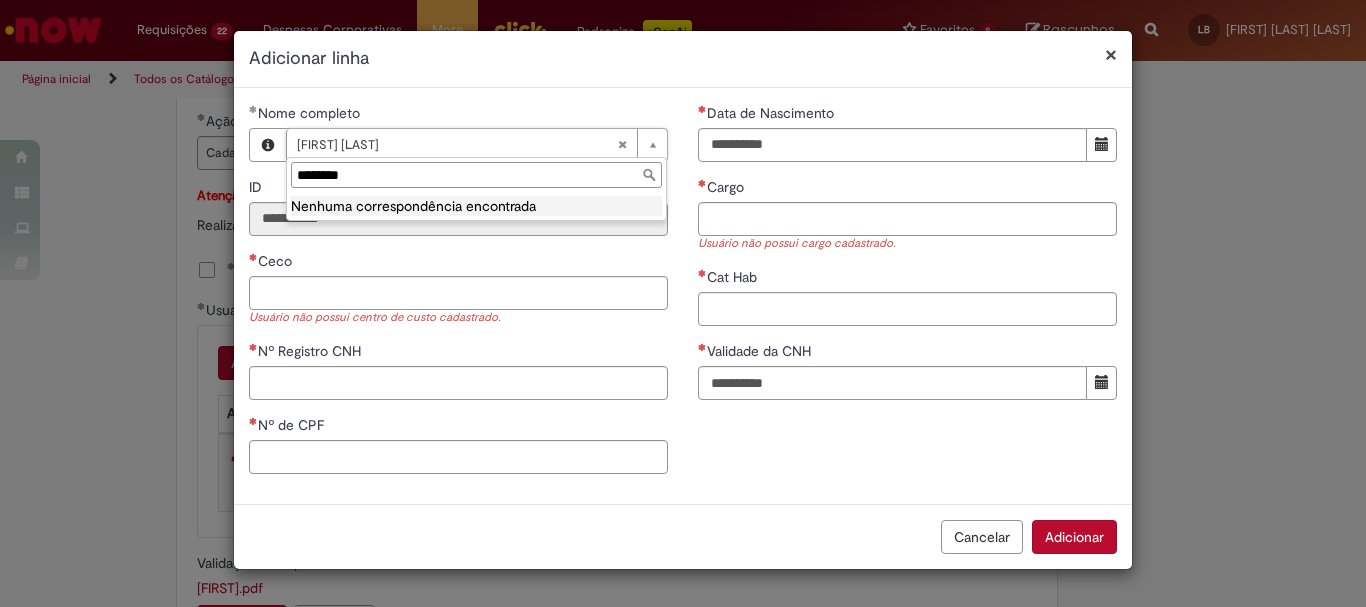 type on "**********" 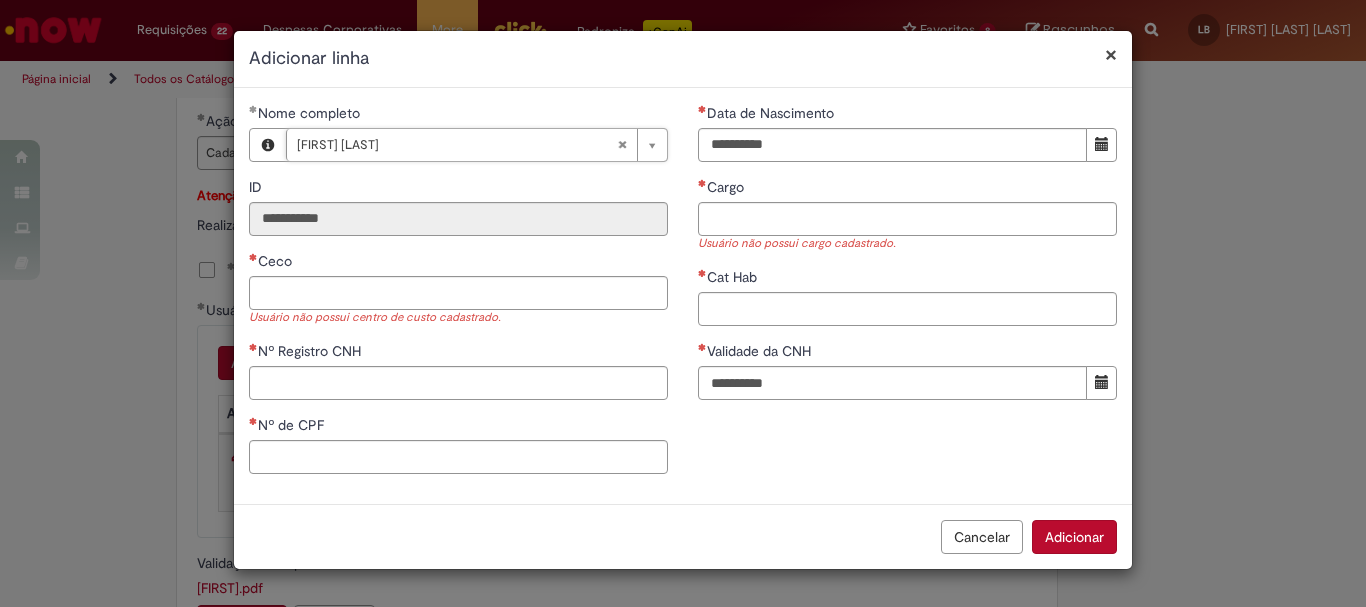 scroll, scrollTop: 0, scrollLeft: 135, axis: horizontal 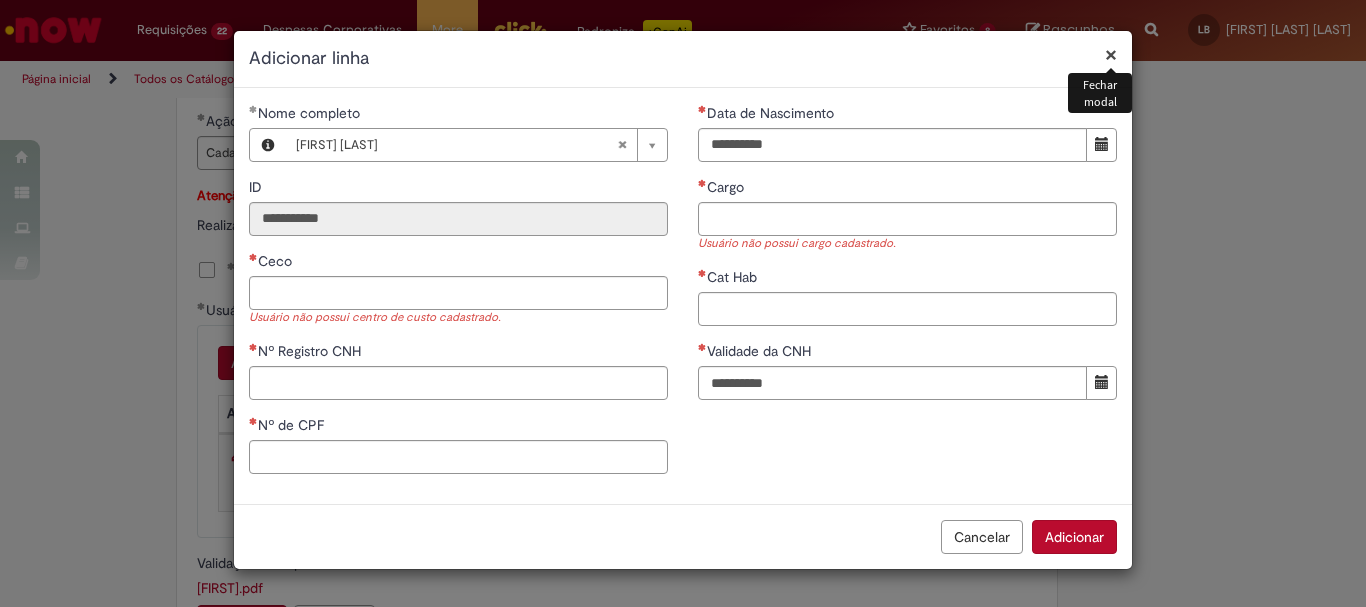click on "×" at bounding box center [1111, 54] 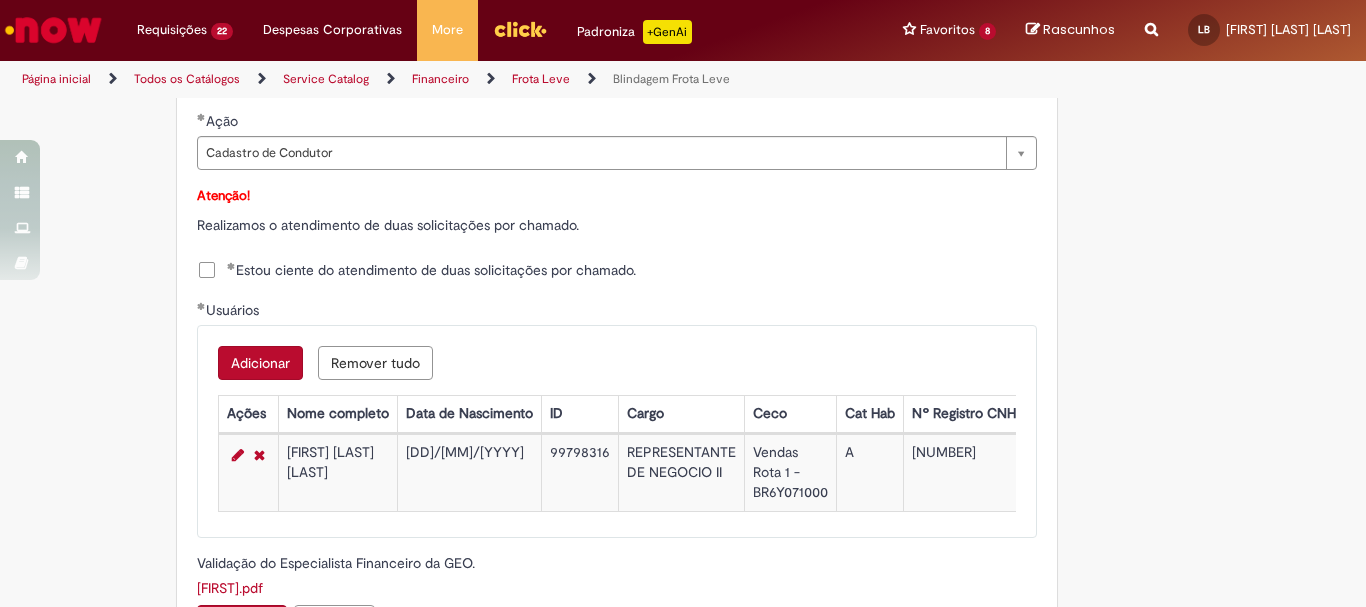 scroll, scrollTop: 1616, scrollLeft: 0, axis: vertical 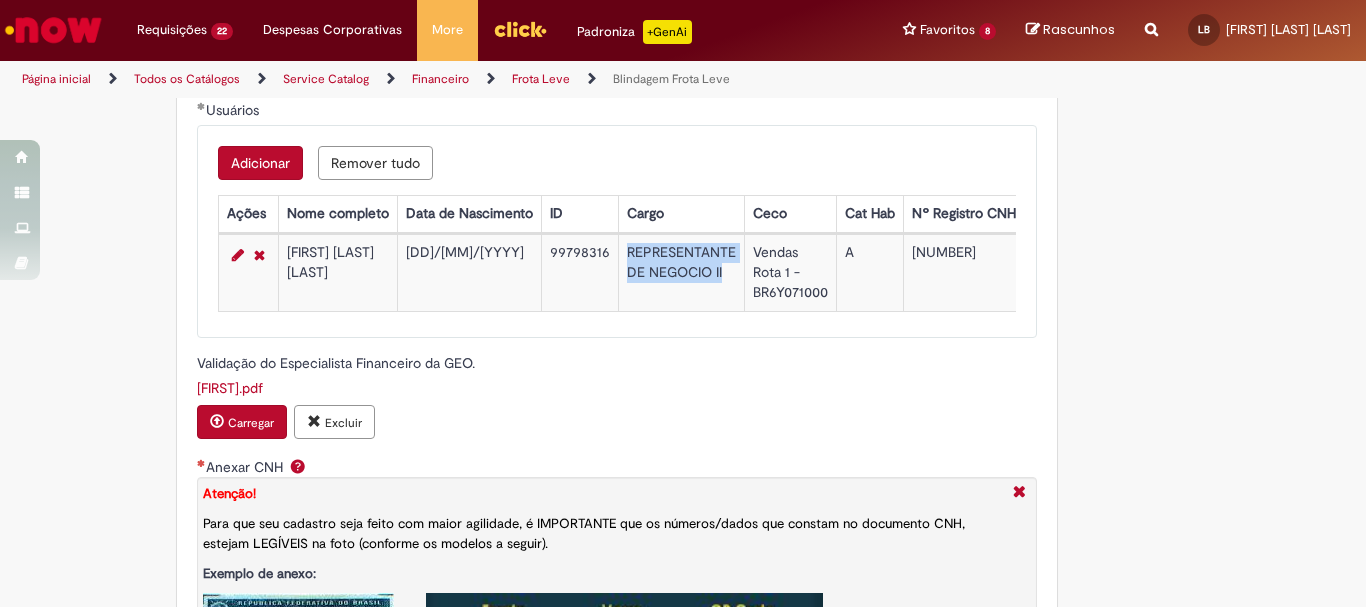 drag, startPoint x: 617, startPoint y: 254, endPoint x: 730, endPoint y: 293, distance: 119.54079 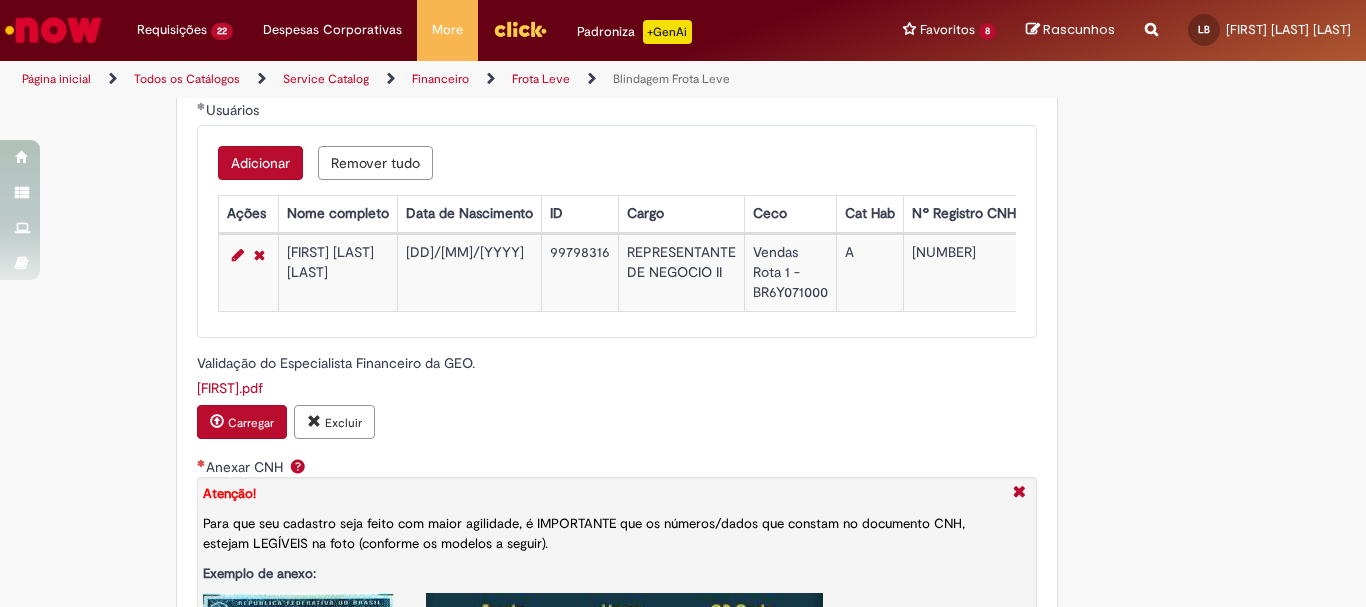click on "Adicionar" at bounding box center [260, 163] 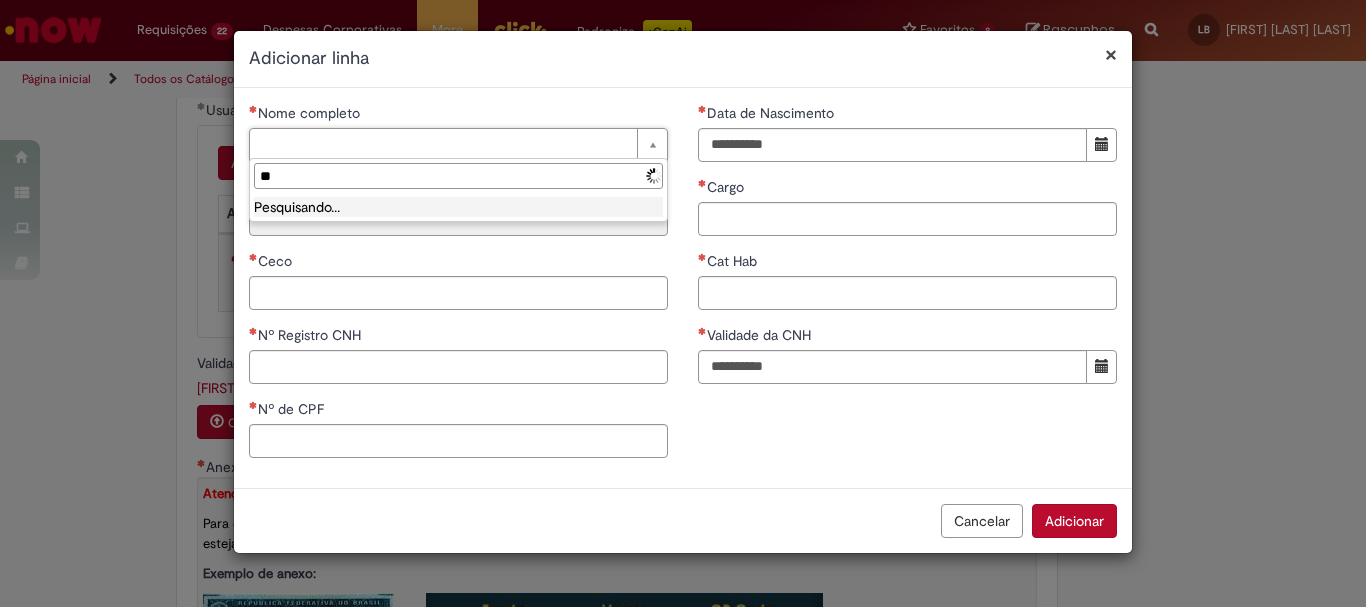 type on "*" 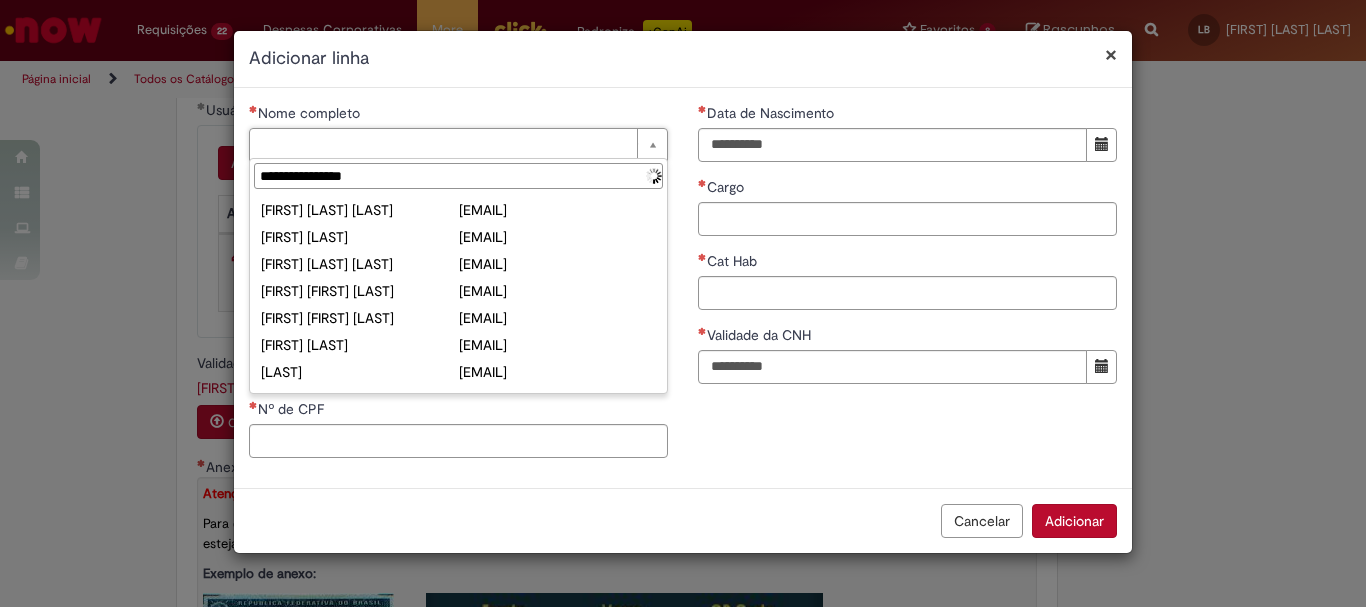 type on "**********" 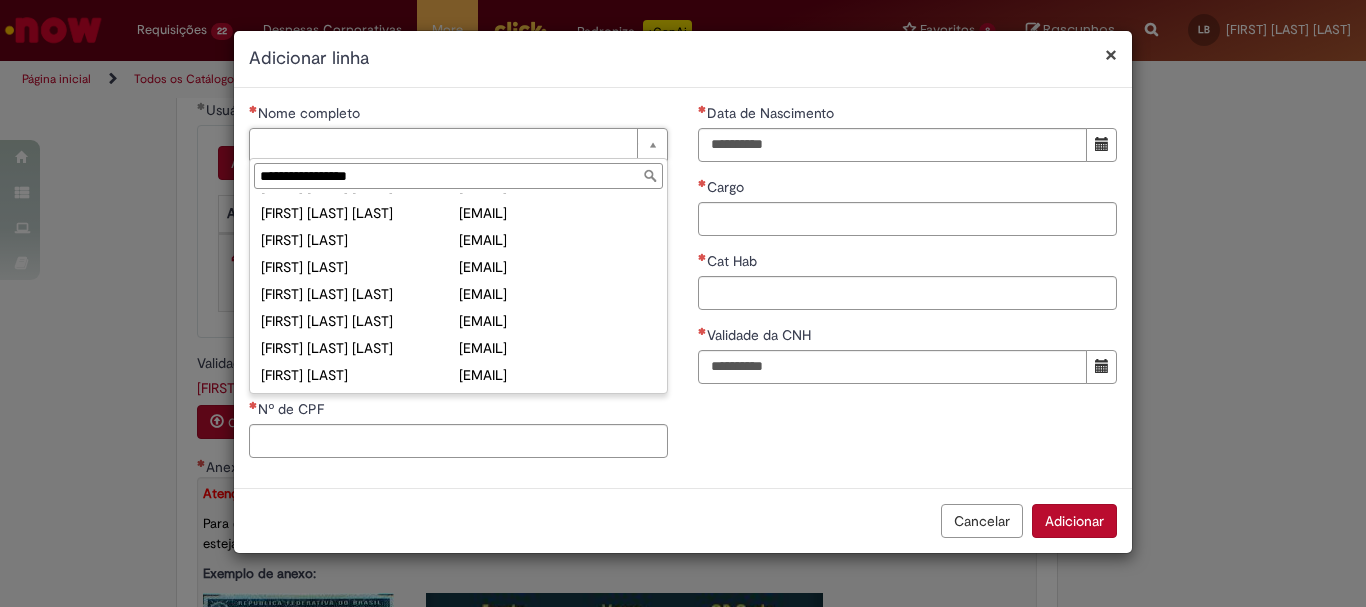 scroll, scrollTop: 0, scrollLeft: 0, axis: both 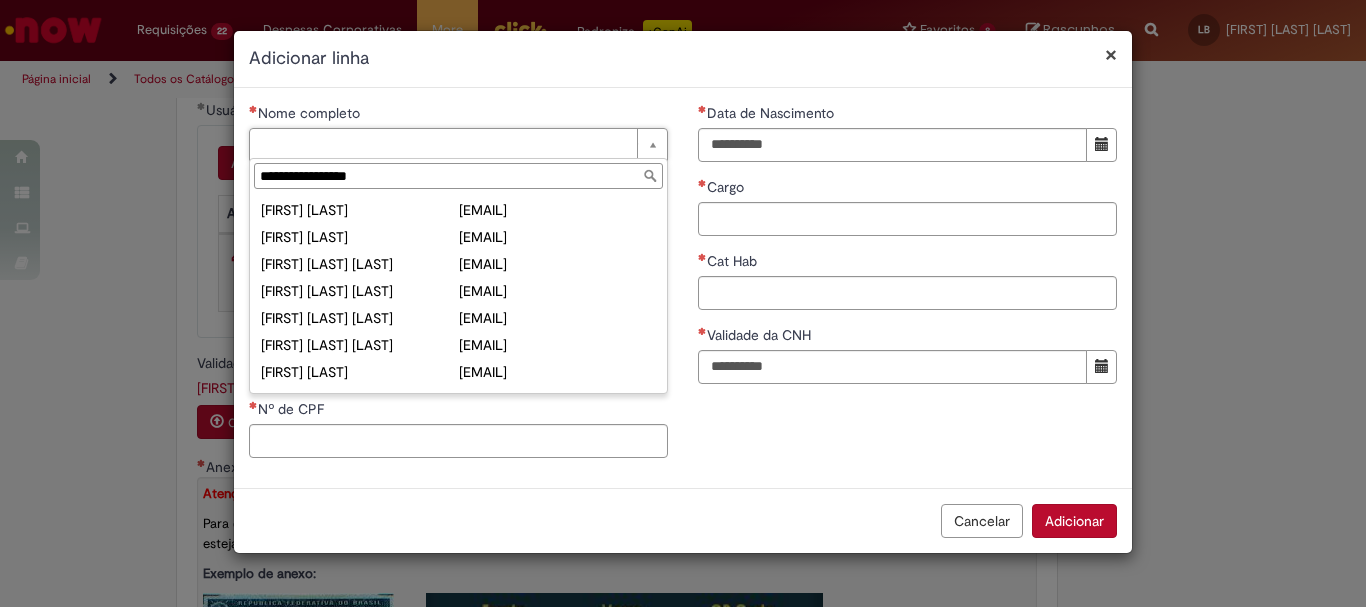 type 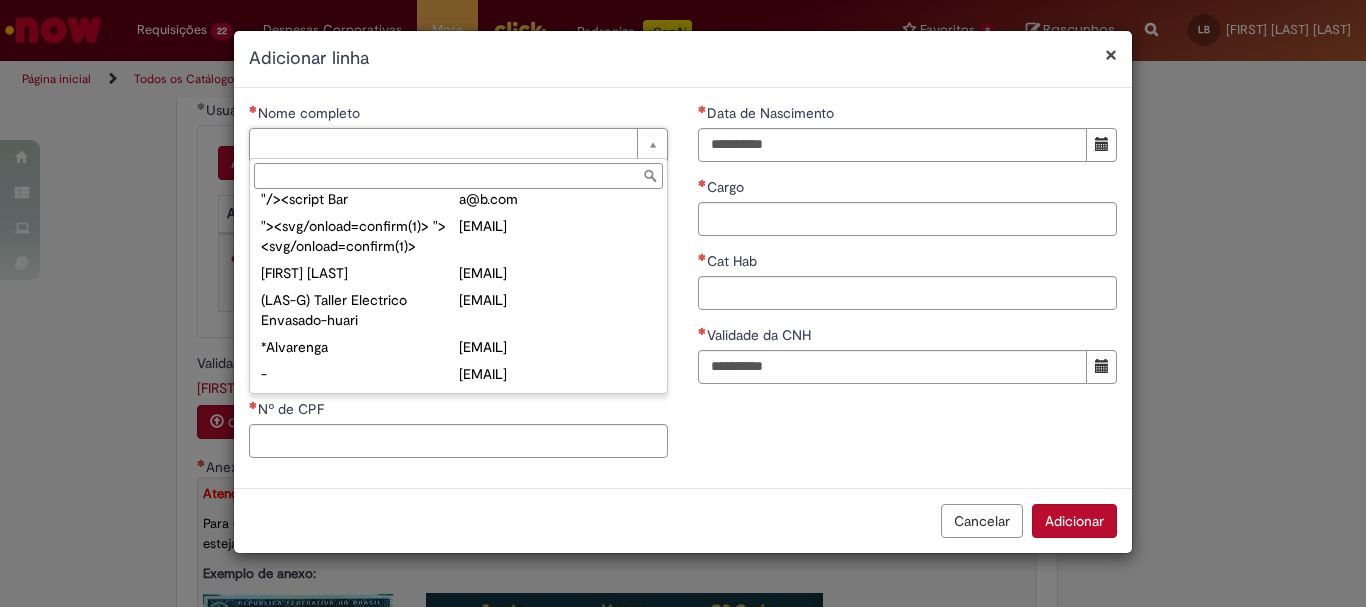 scroll, scrollTop: 0, scrollLeft: 0, axis: both 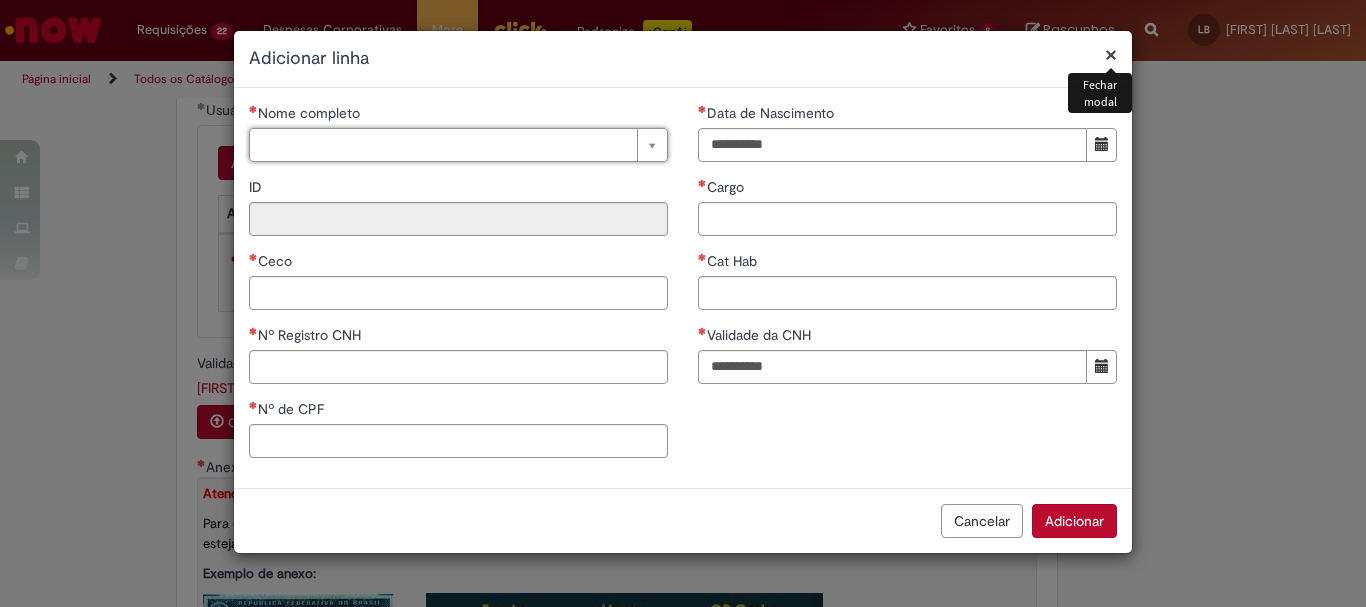 click on "Adicionar linha" at bounding box center (683, 59) 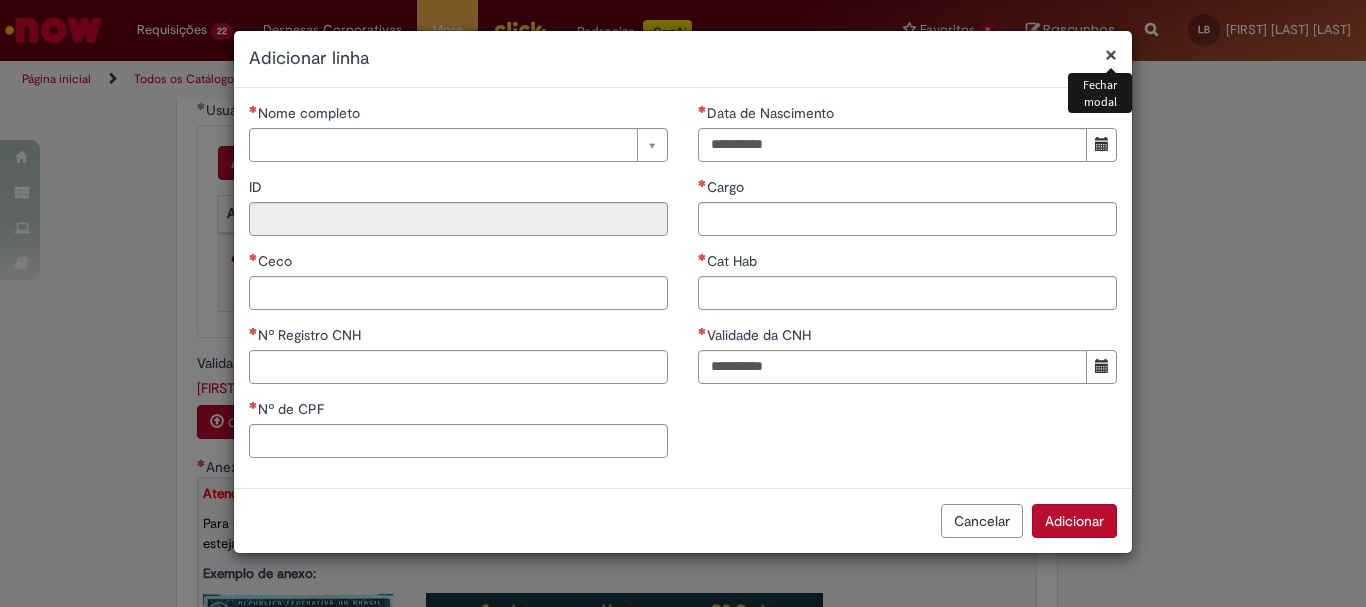 click on "×" at bounding box center [1111, 54] 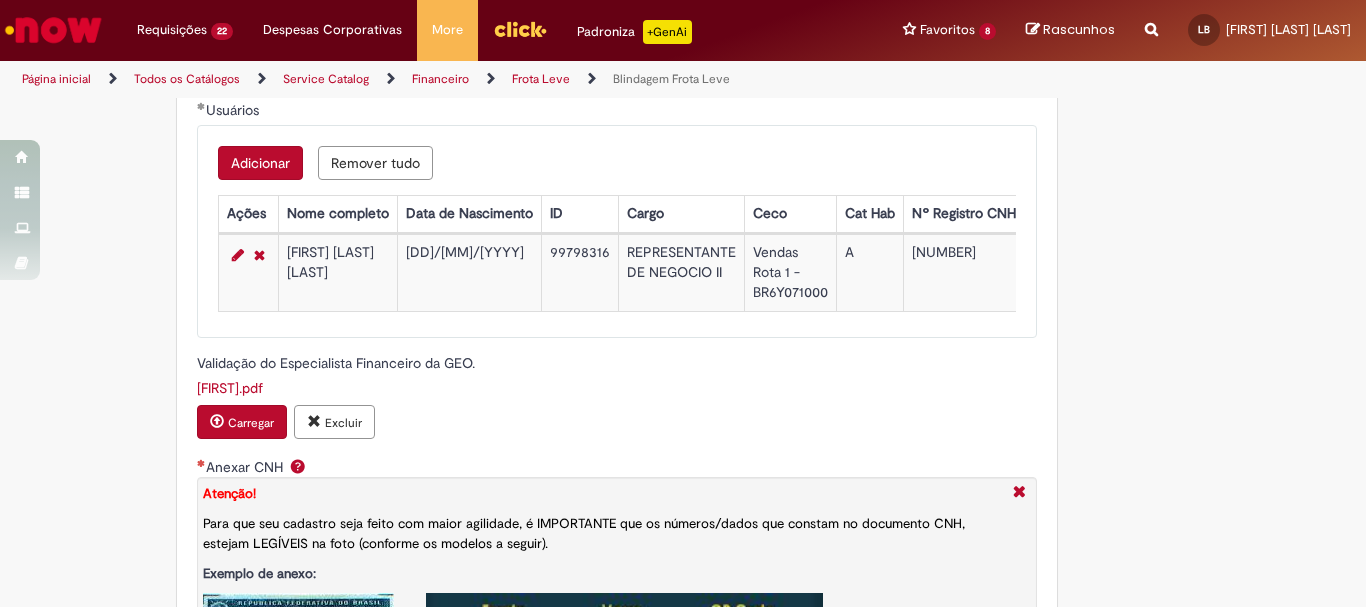 scroll, scrollTop: 1816, scrollLeft: 0, axis: vertical 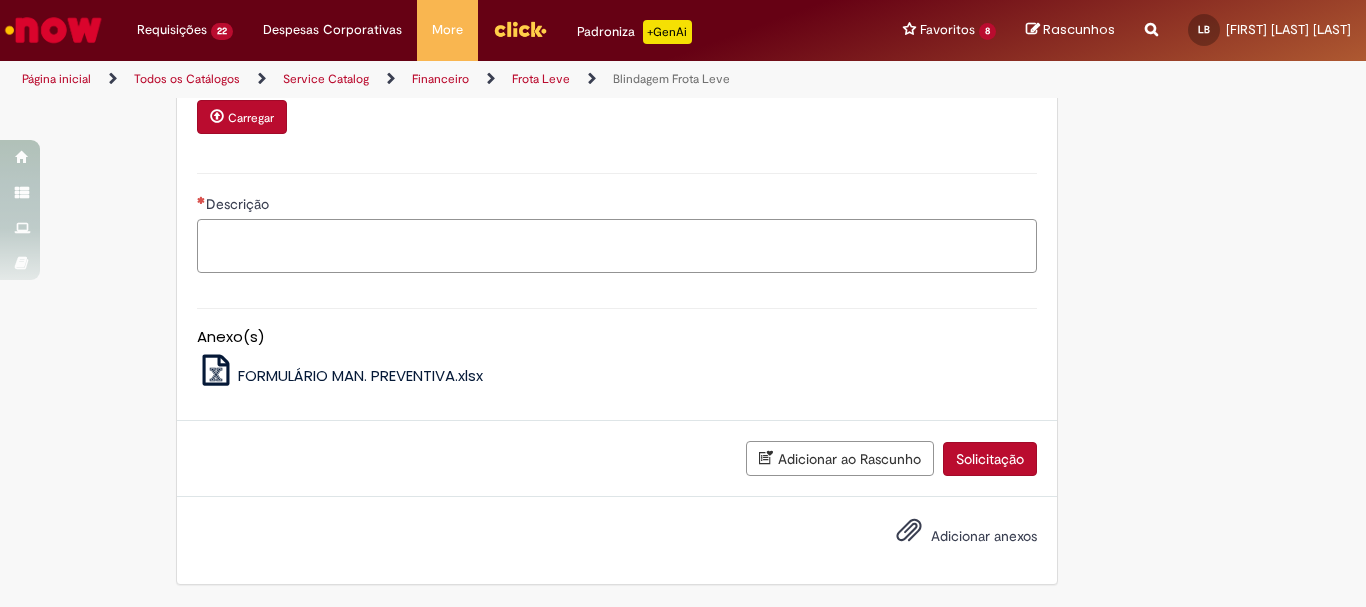 click on "Descrição" at bounding box center [617, 246] 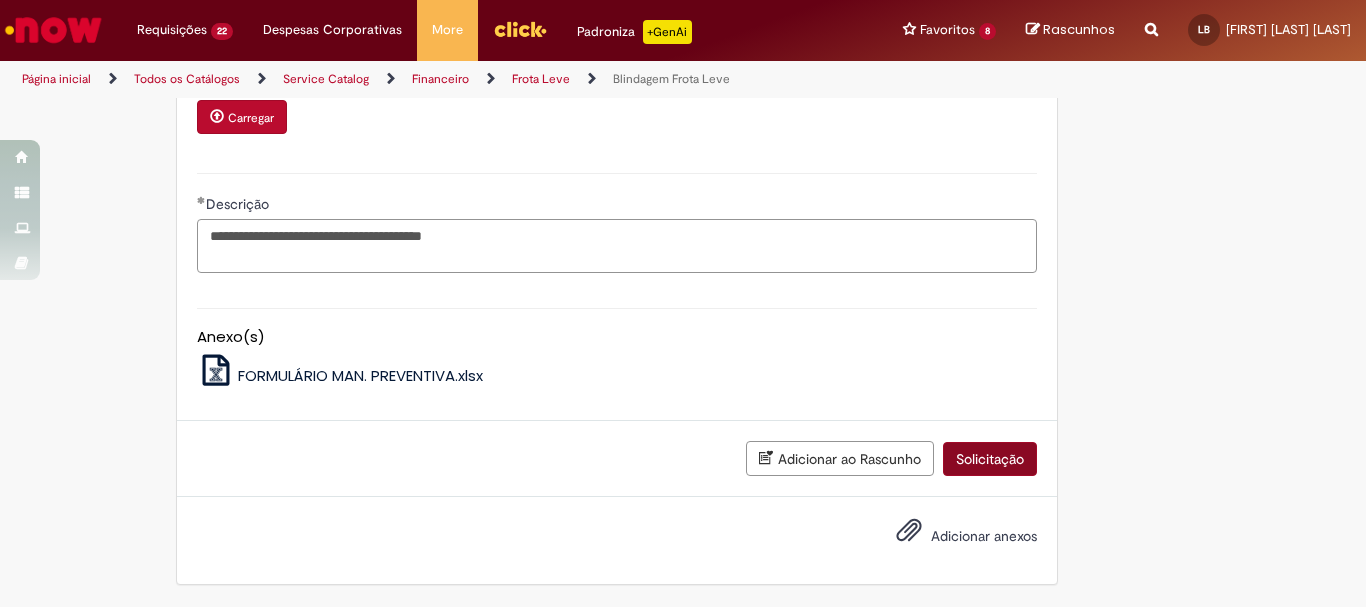 type on "**********" 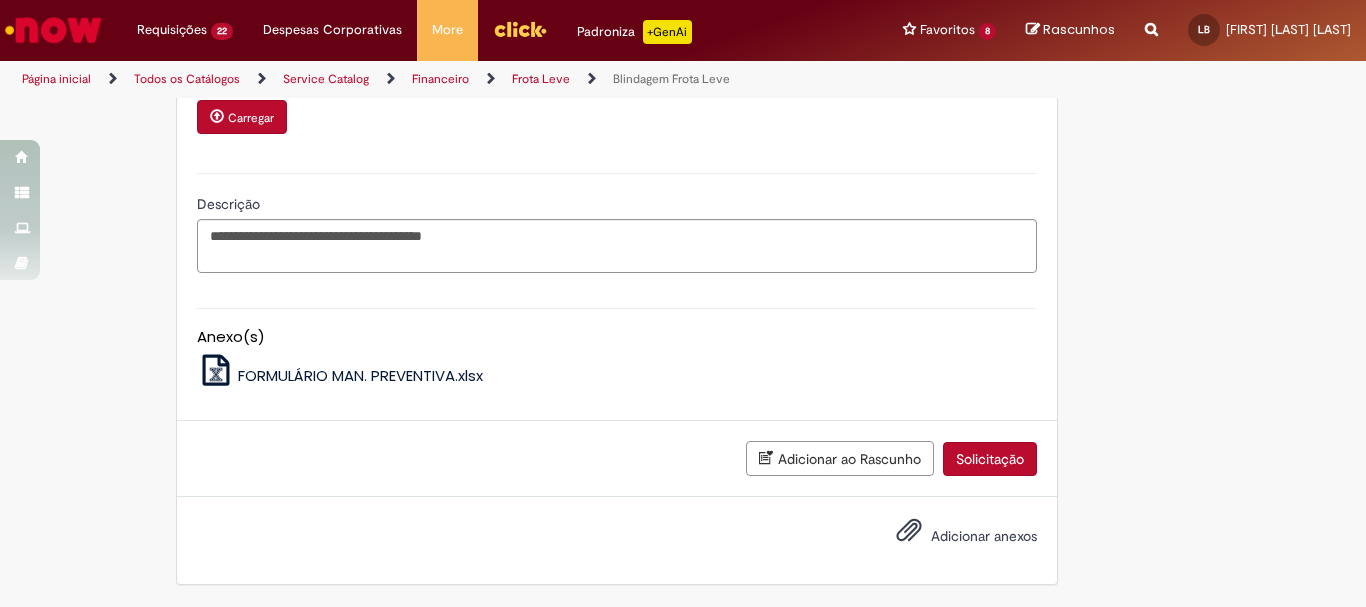 click on "Solicitação" at bounding box center (990, 459) 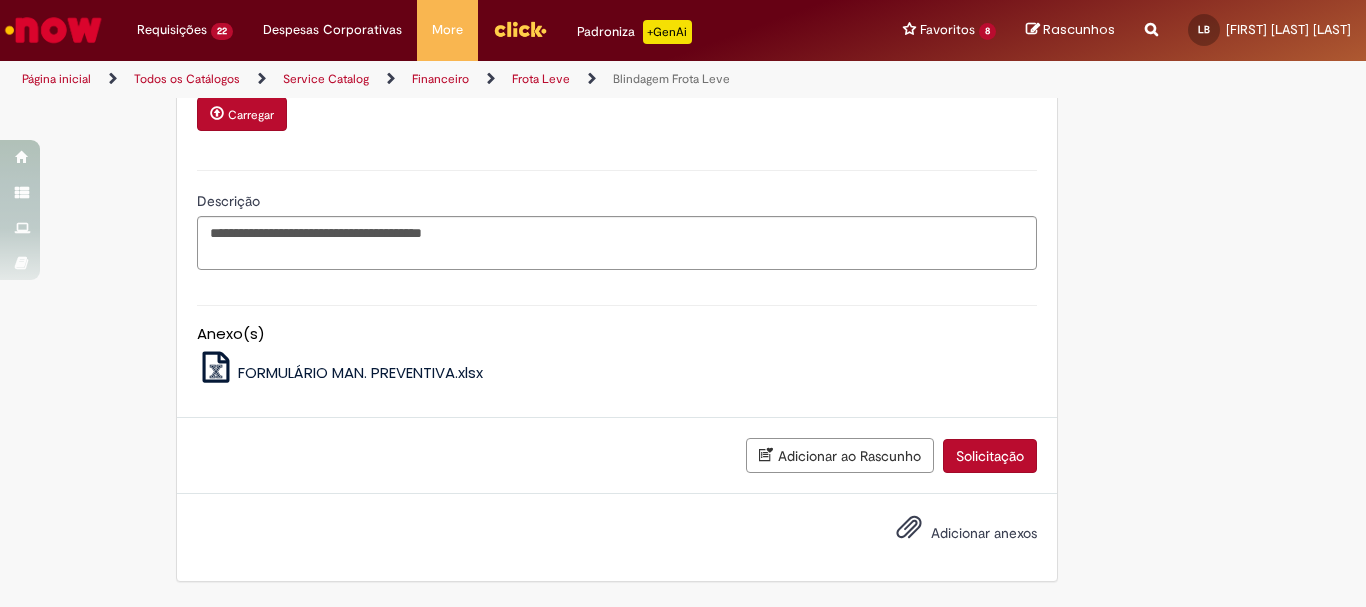 scroll, scrollTop: 2016, scrollLeft: 0, axis: vertical 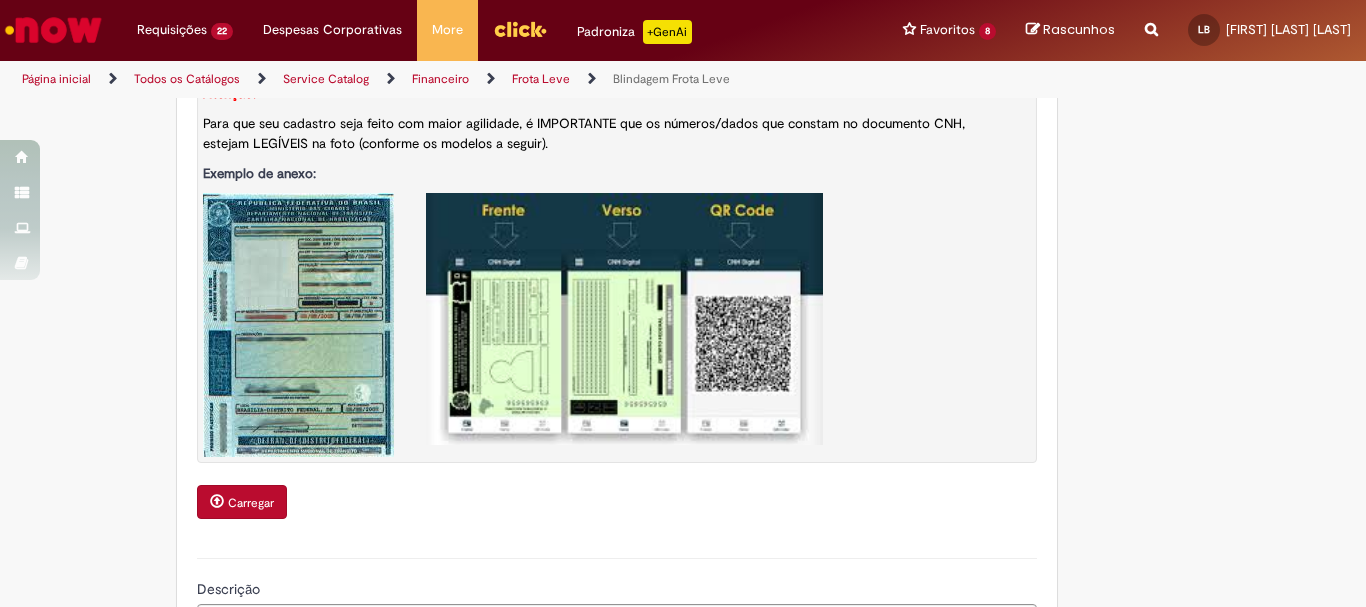click on "Carregar" at bounding box center [242, 502] 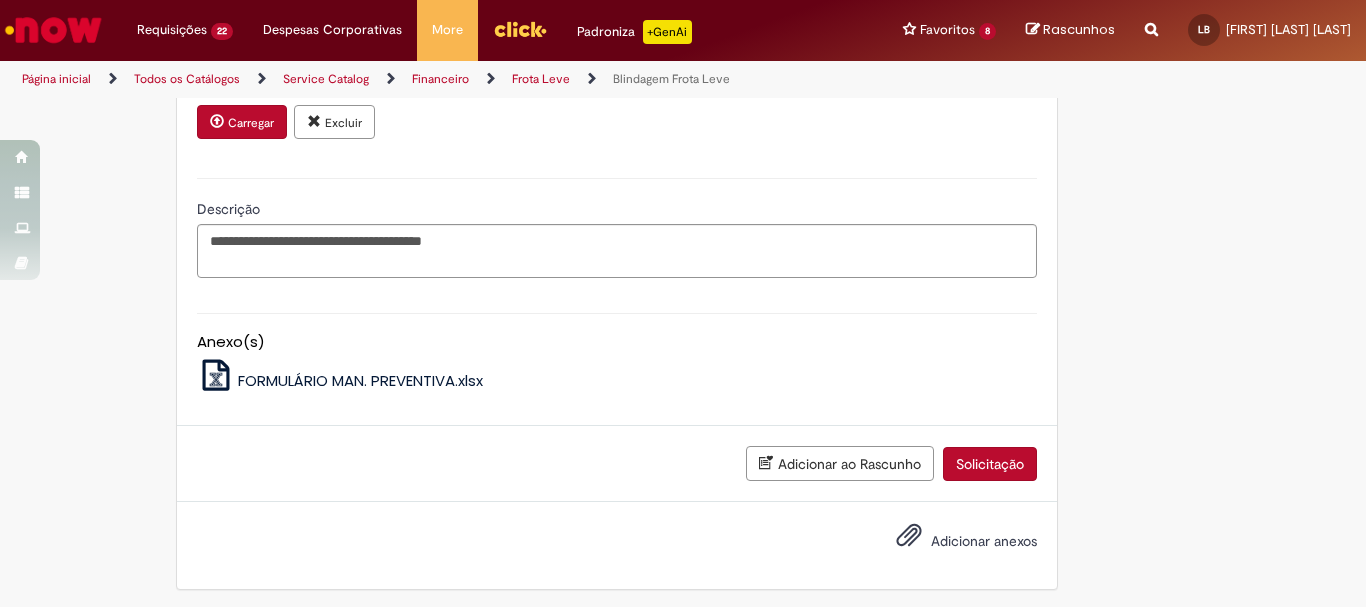 scroll, scrollTop: 2436, scrollLeft: 0, axis: vertical 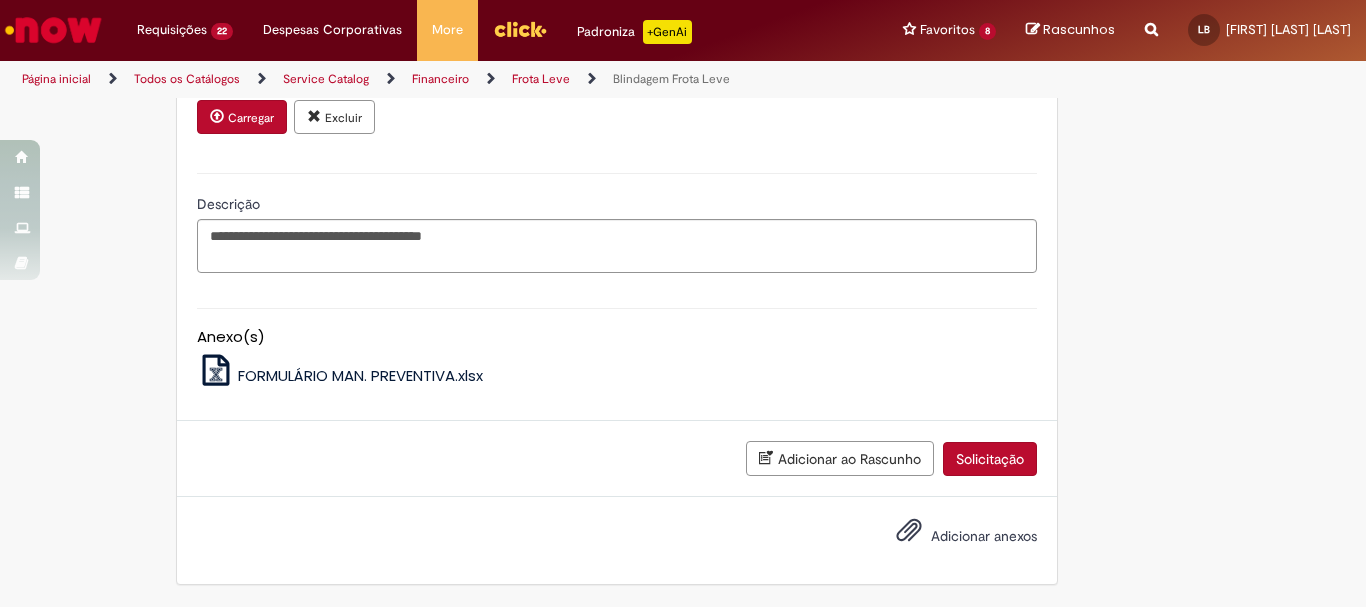 click on "Solicitação" at bounding box center [990, 459] 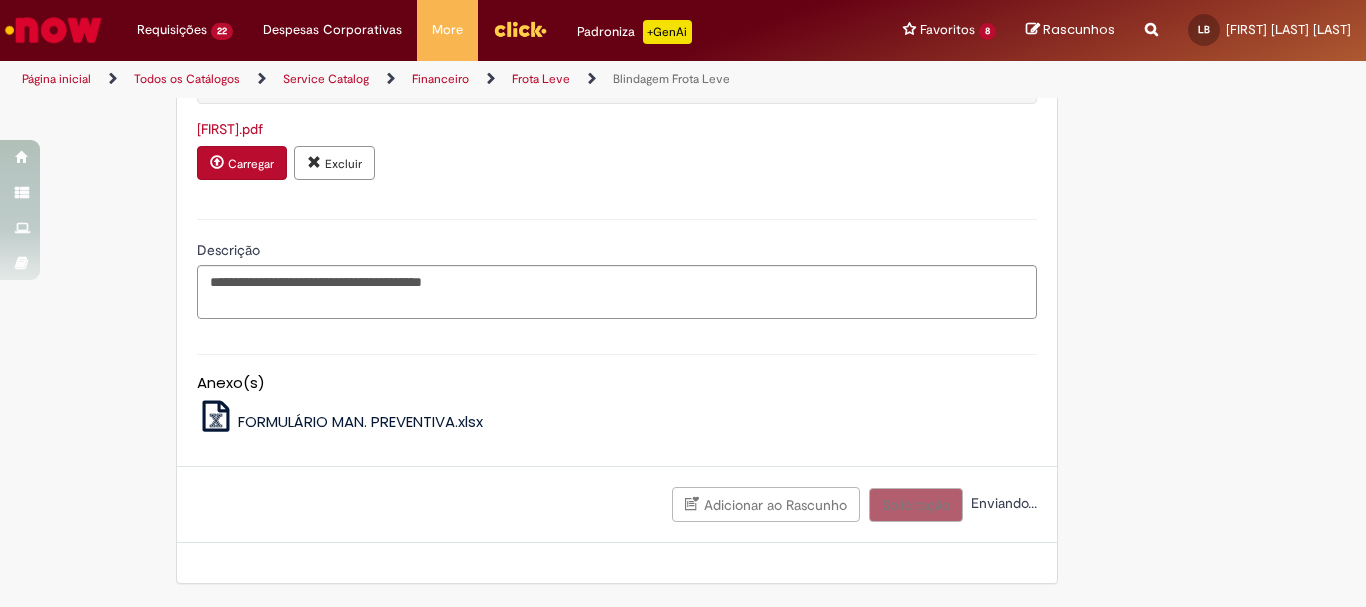 scroll, scrollTop: 2390, scrollLeft: 0, axis: vertical 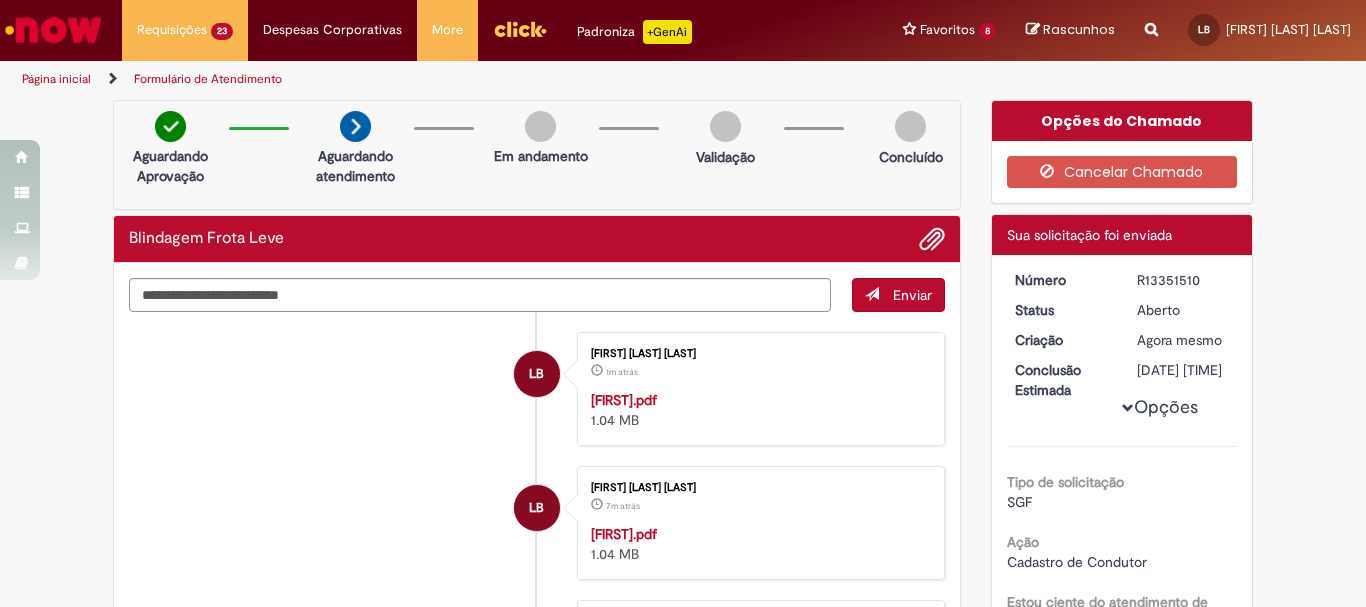 drag, startPoint x: 1138, startPoint y: 280, endPoint x: 1188, endPoint y: 277, distance: 50.08992 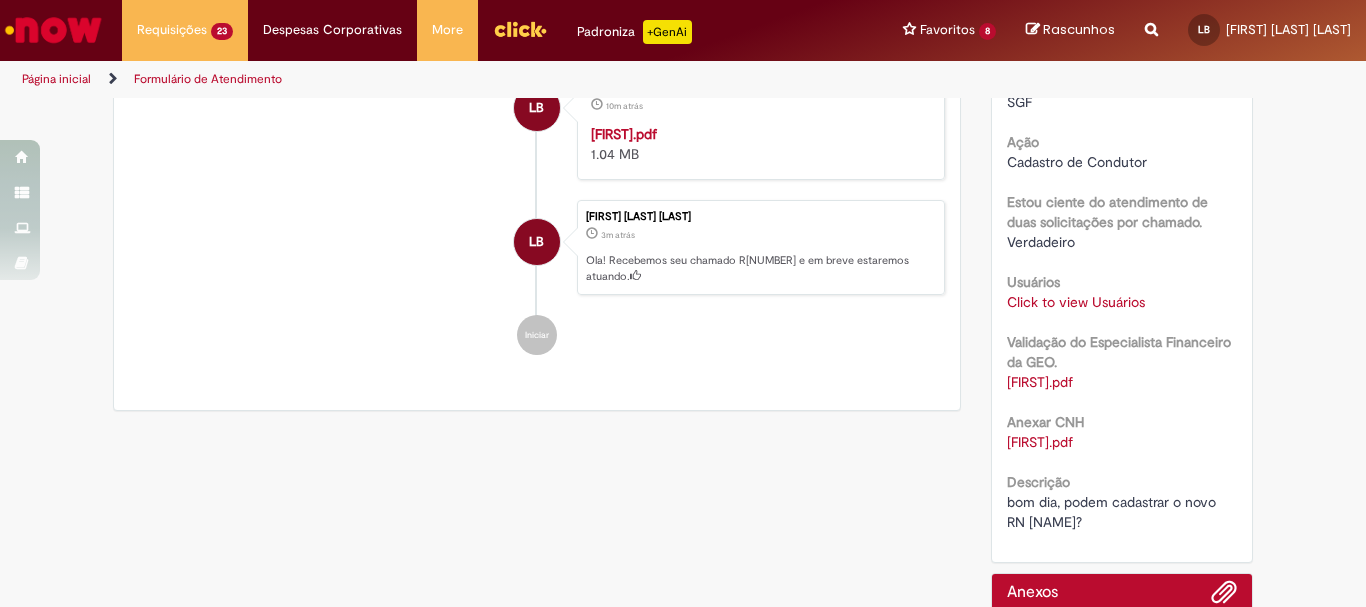 scroll, scrollTop: 0, scrollLeft: 0, axis: both 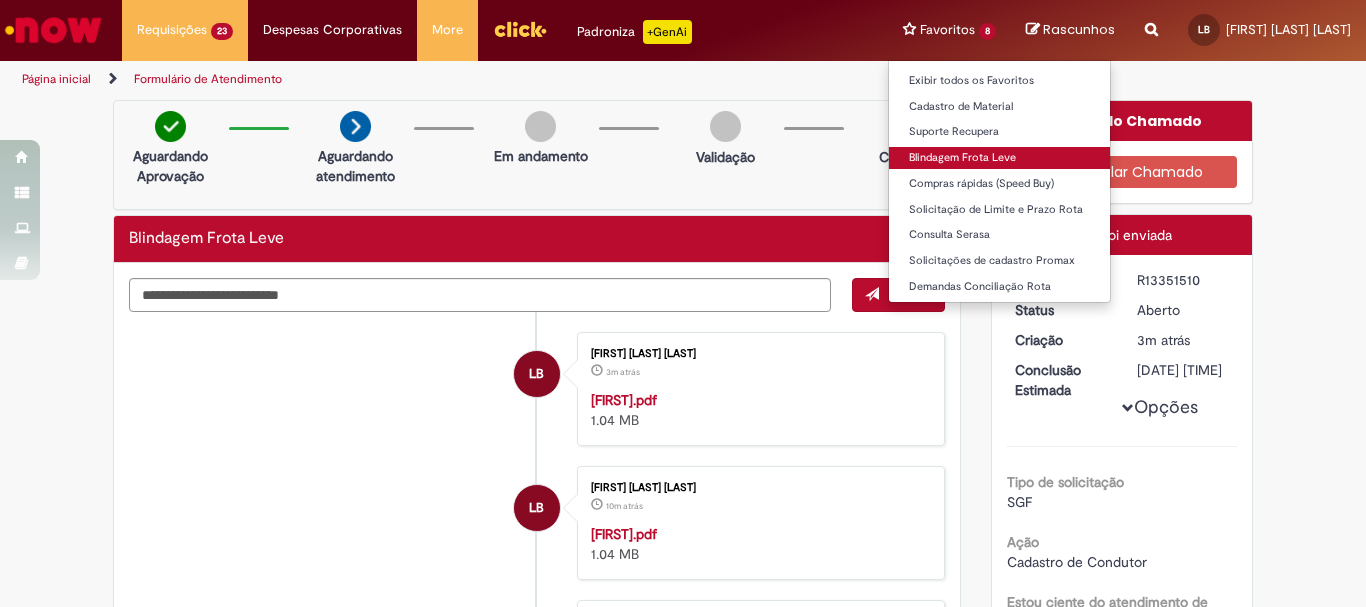 click on "Blindagem Frota Leve" at bounding box center (999, 158) 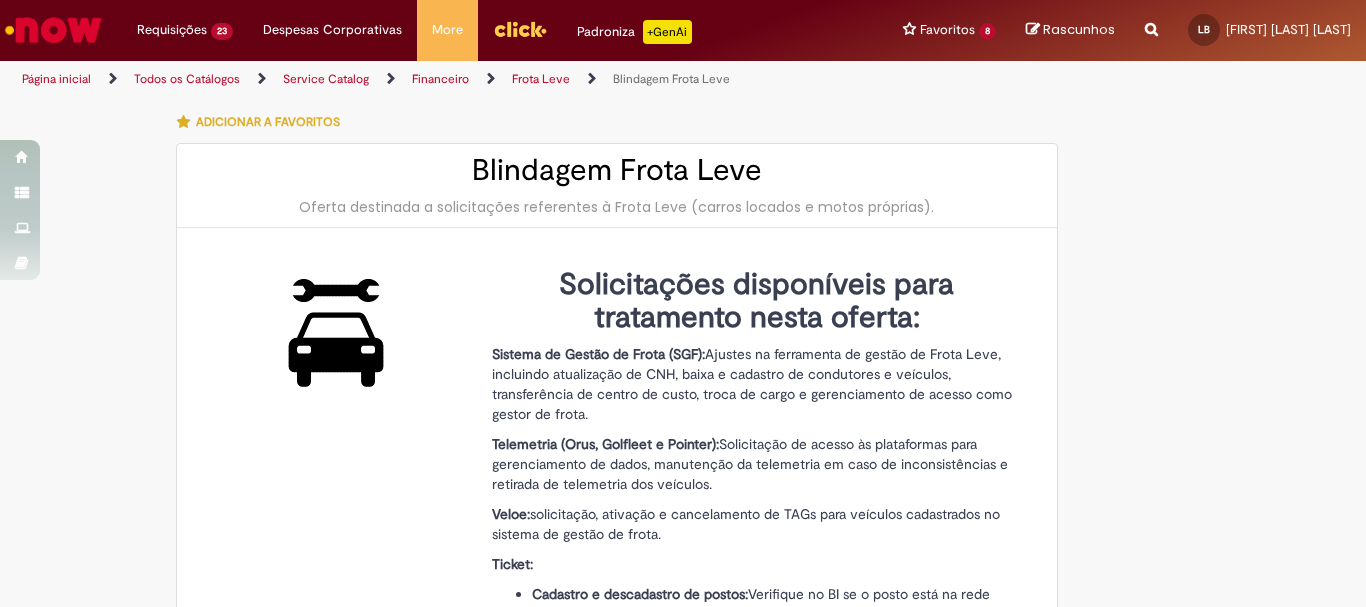 type on "********" 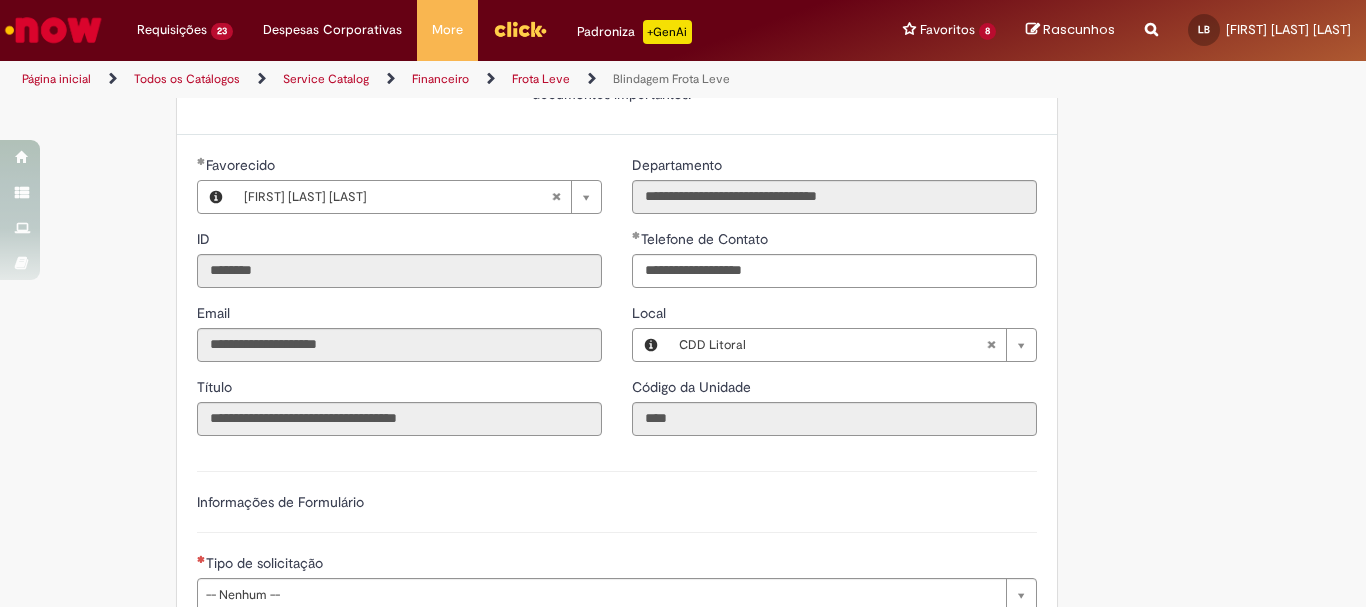scroll, scrollTop: 1300, scrollLeft: 0, axis: vertical 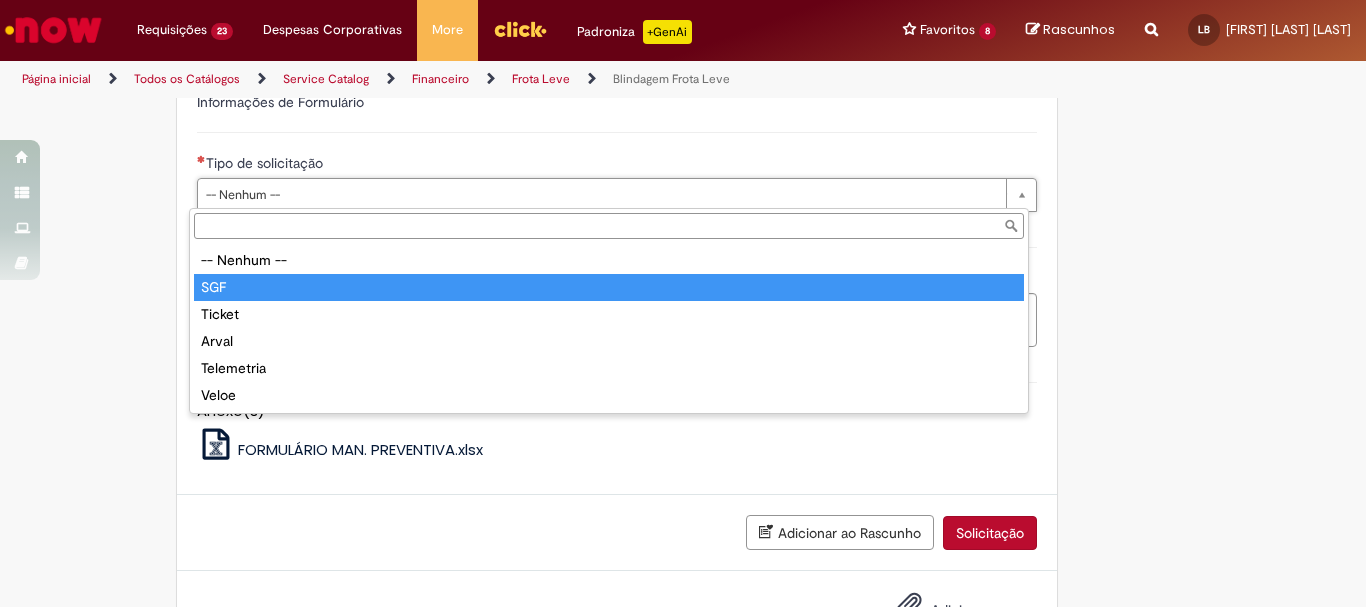 type on "***" 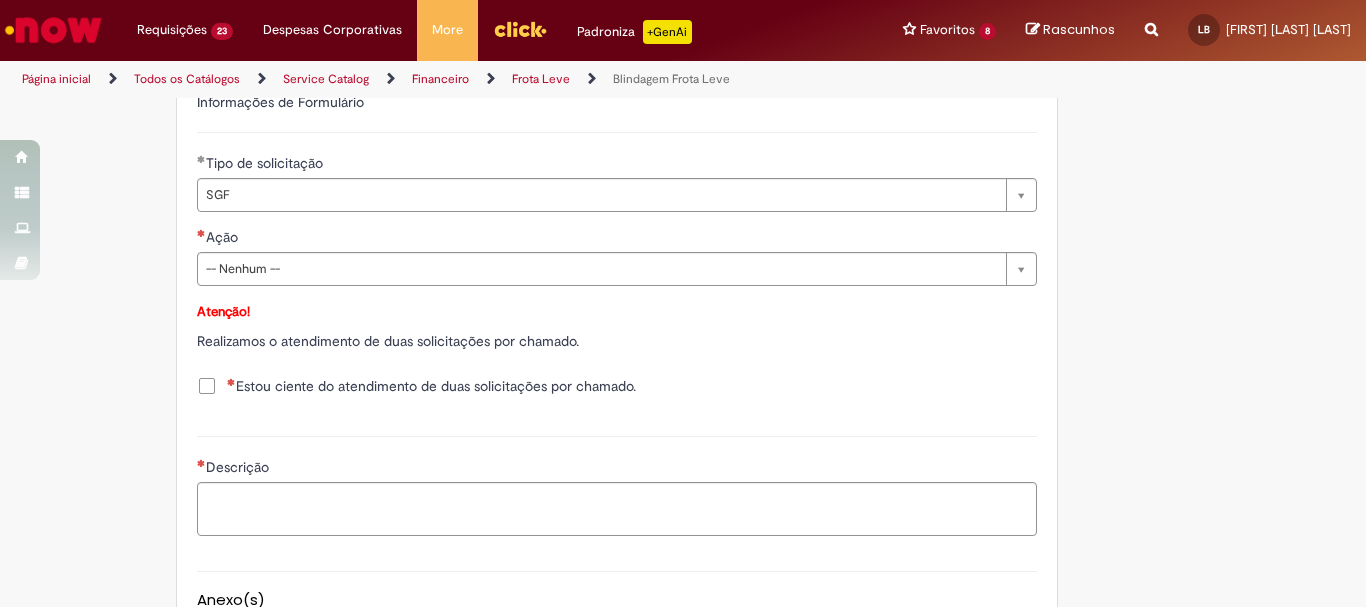 click on "Estou ciente do atendimento de duas solicitações por chamado." at bounding box center (431, 386) 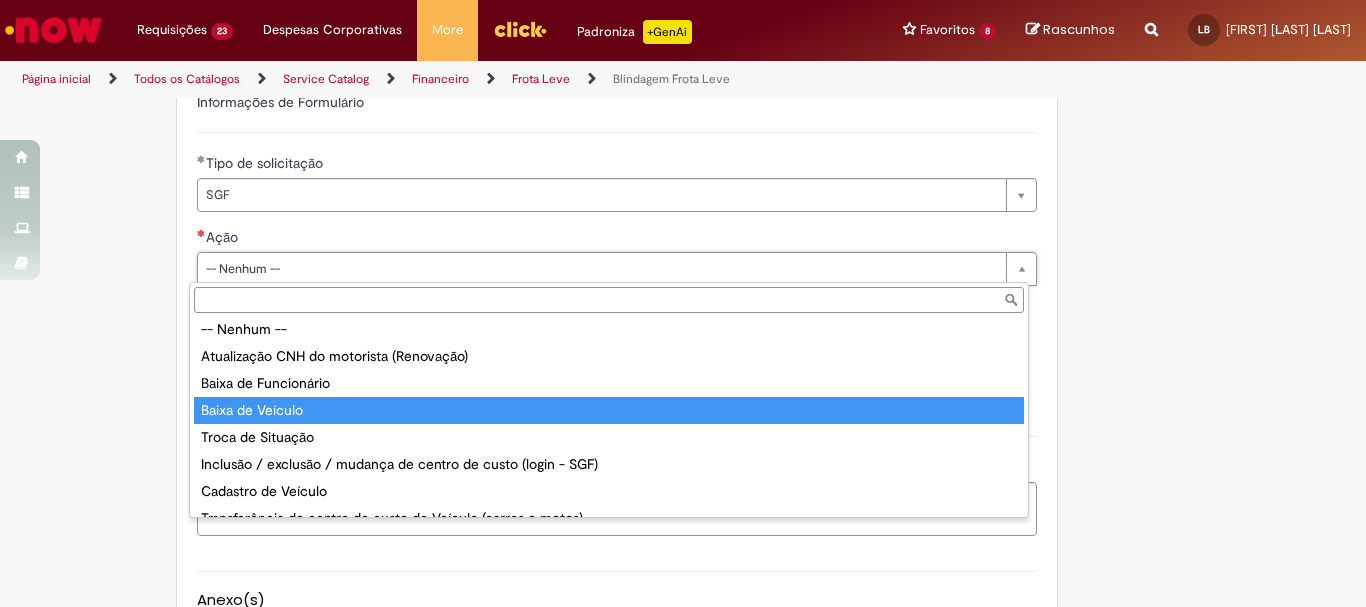 scroll, scrollTop: 105, scrollLeft: 0, axis: vertical 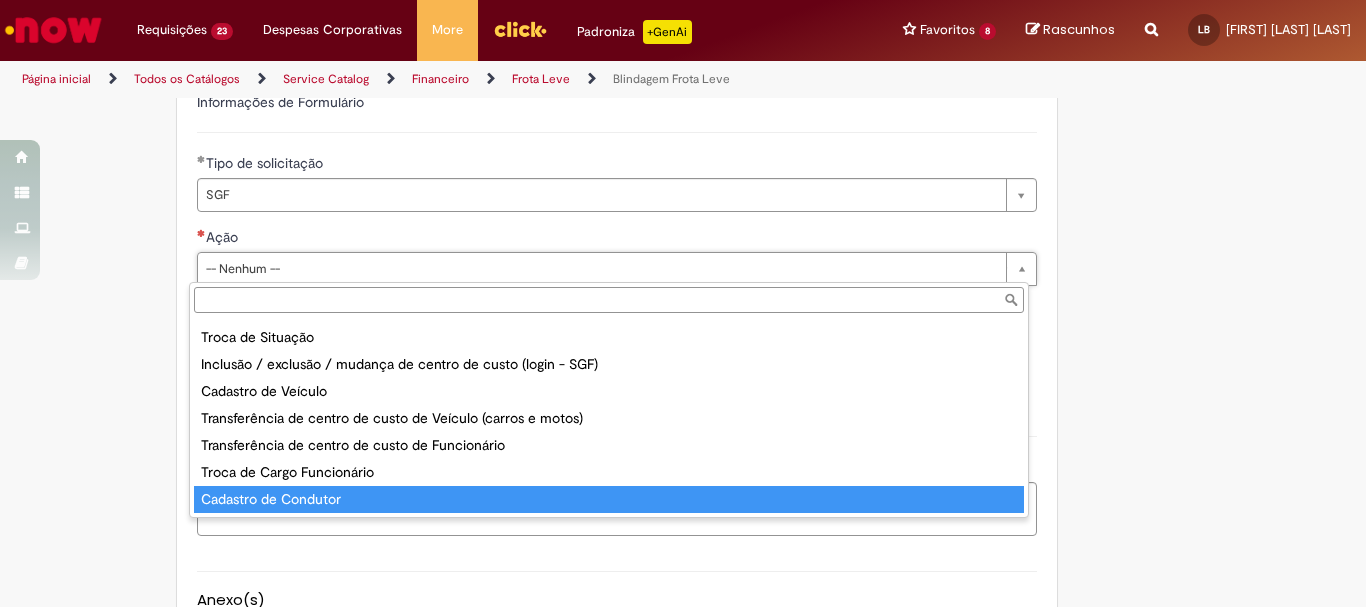 type on "**********" 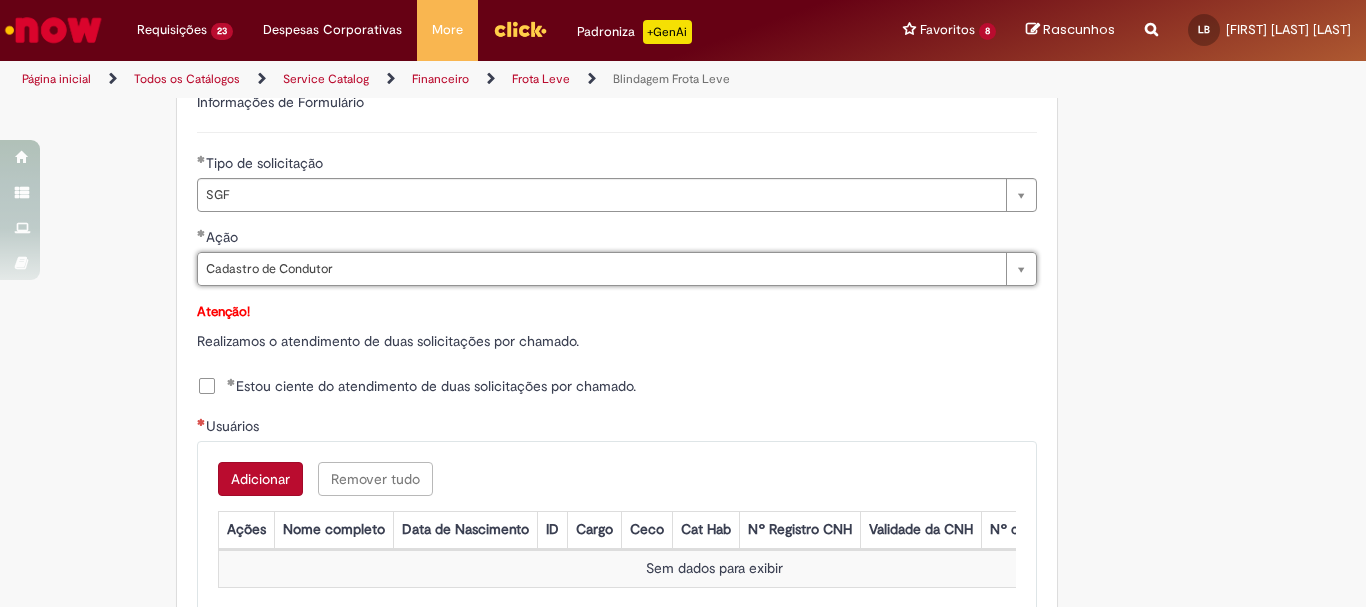 scroll, scrollTop: 1500, scrollLeft: 0, axis: vertical 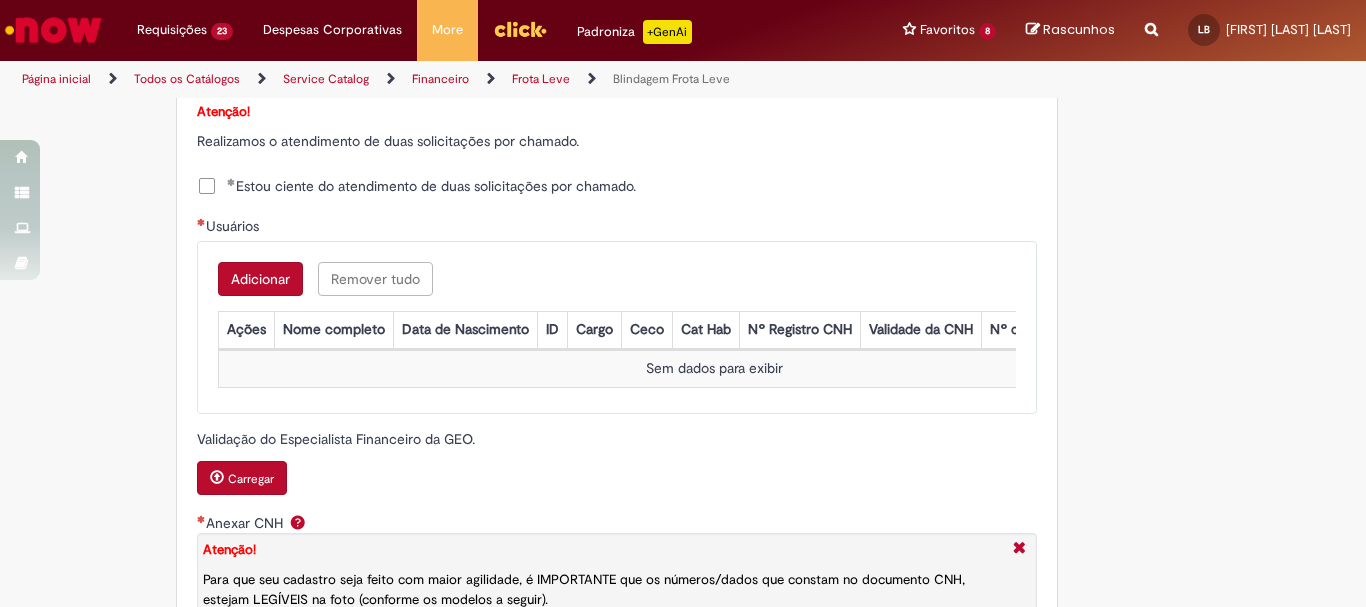 click on "Adicionar" at bounding box center [260, 279] 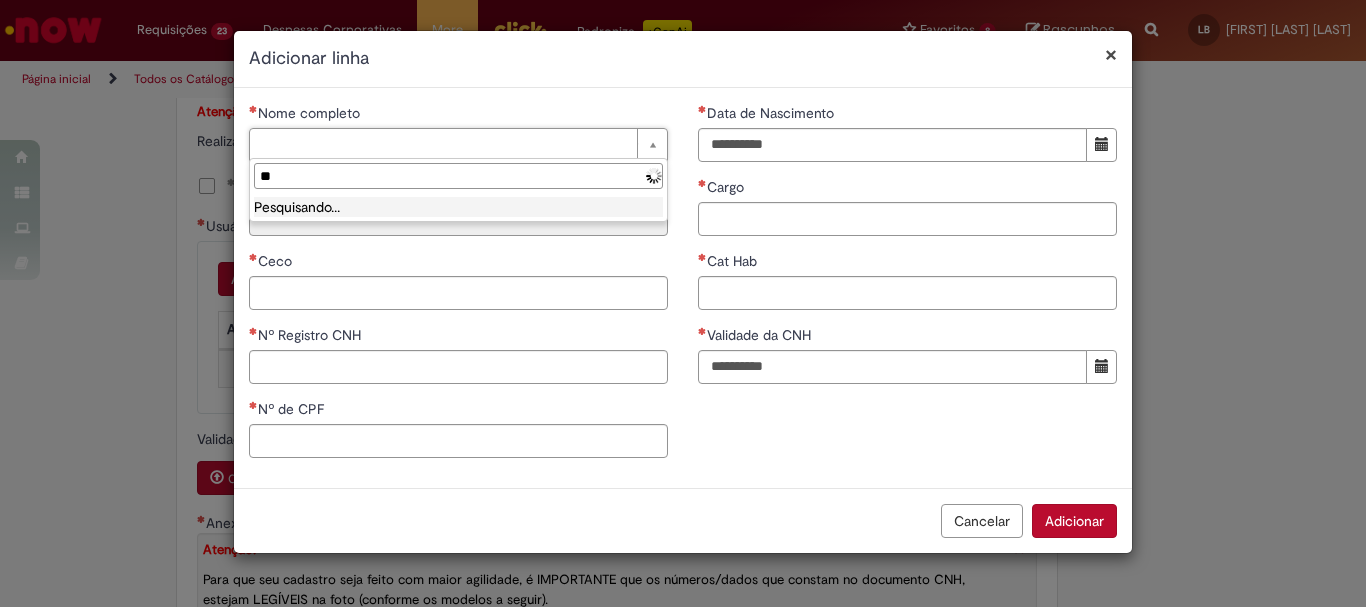 type on "*" 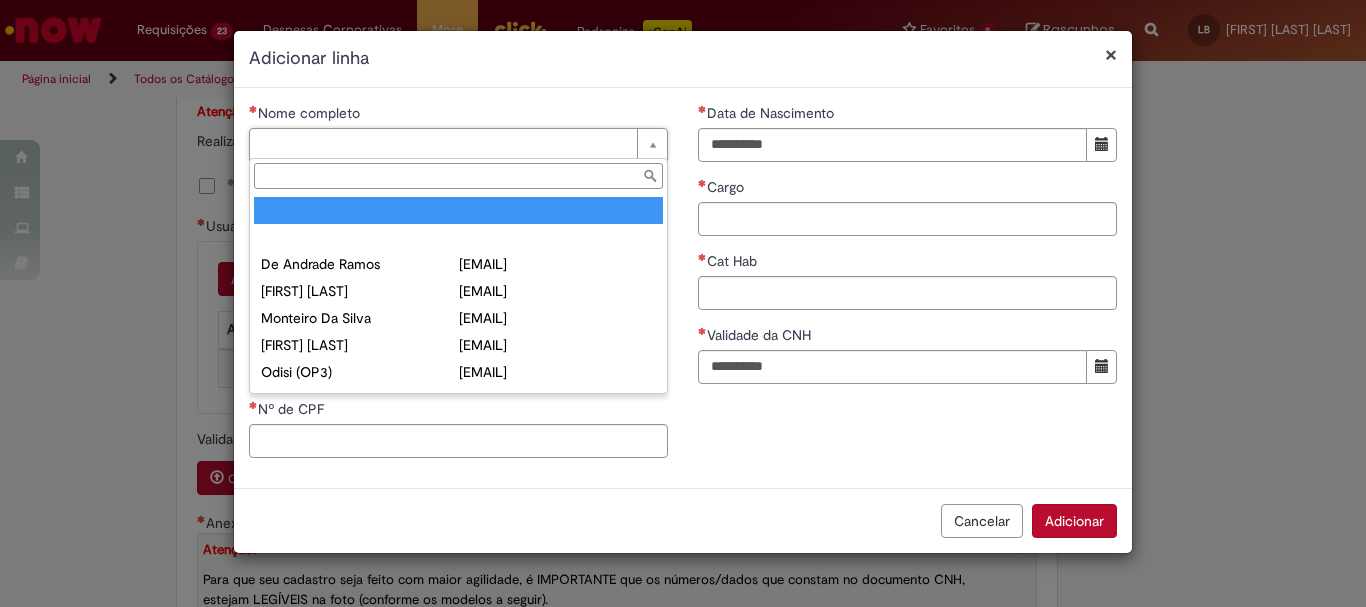 paste on "**********" 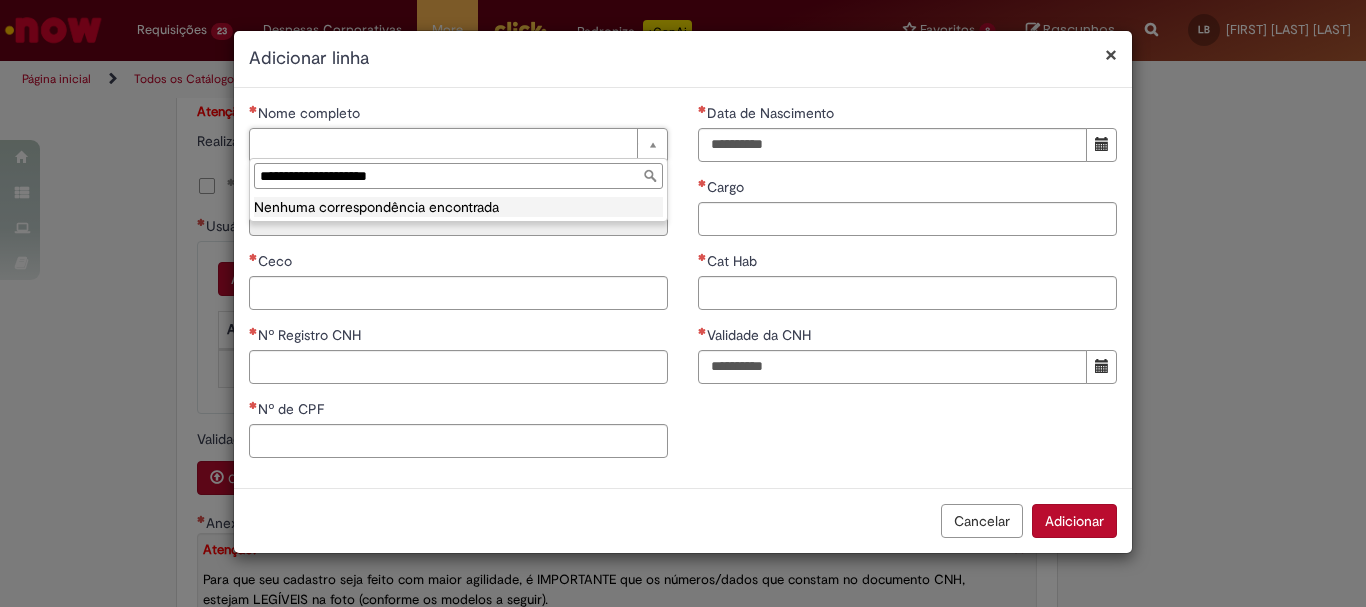 type on "**********" 